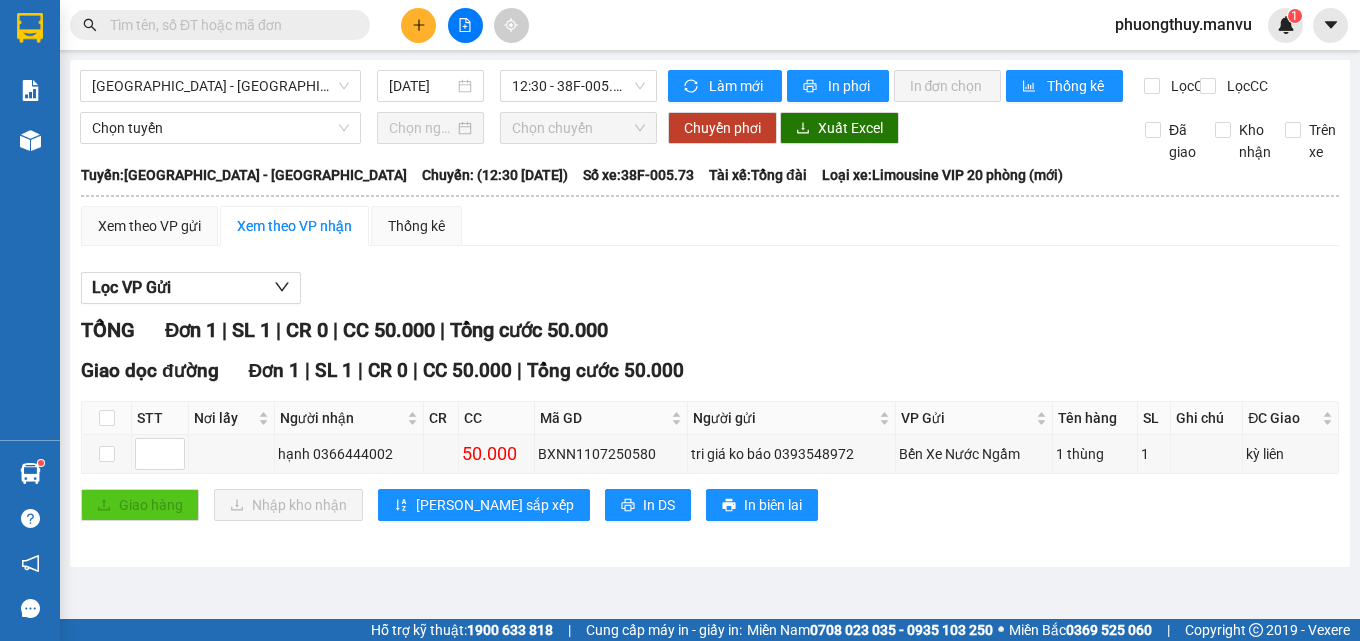 scroll, scrollTop: 0, scrollLeft: 0, axis: both 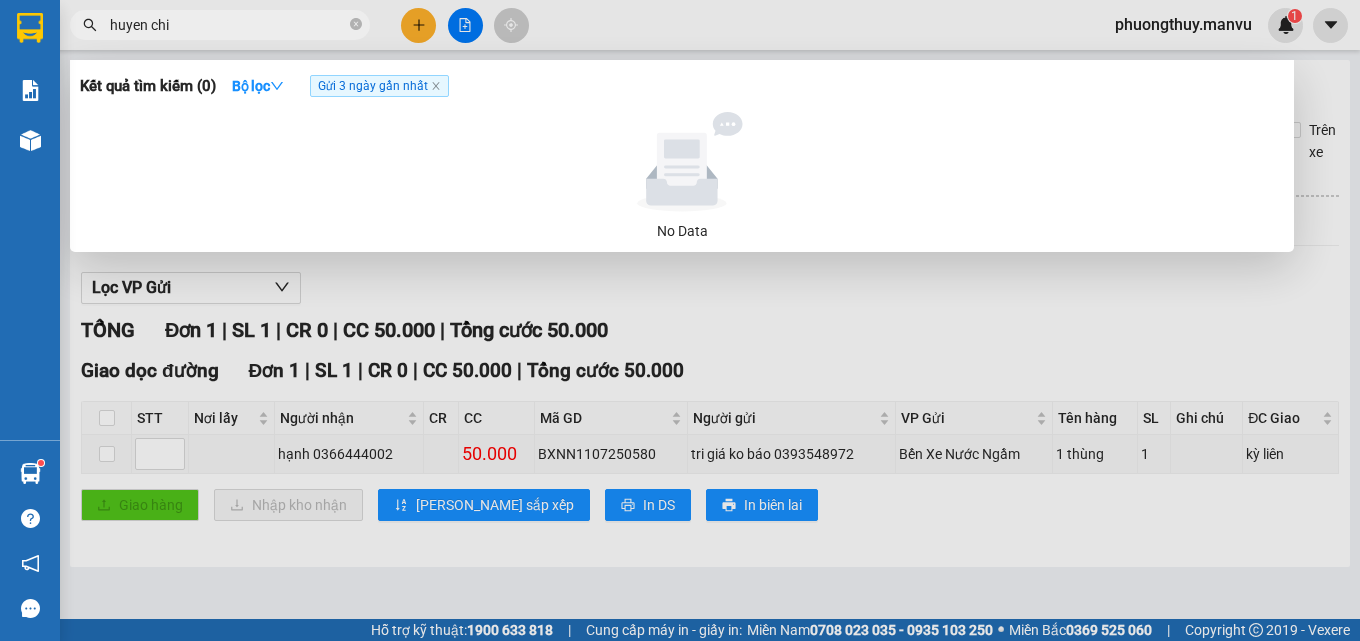type on "huyen chi" 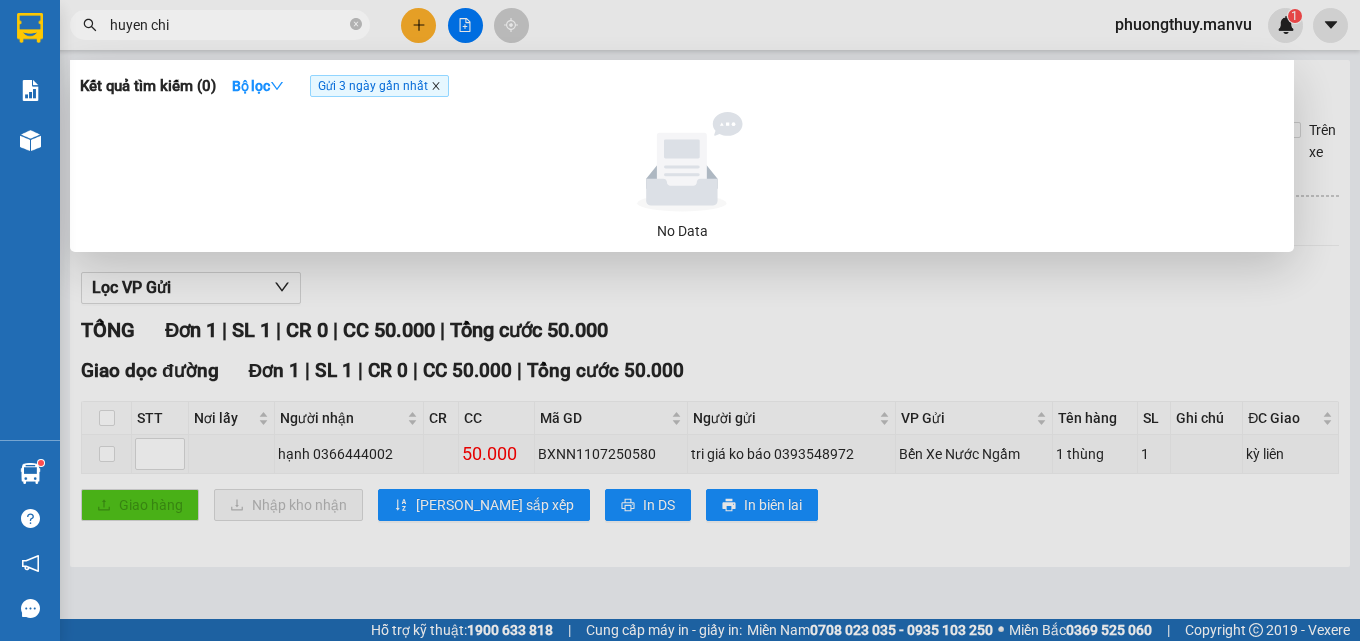 click 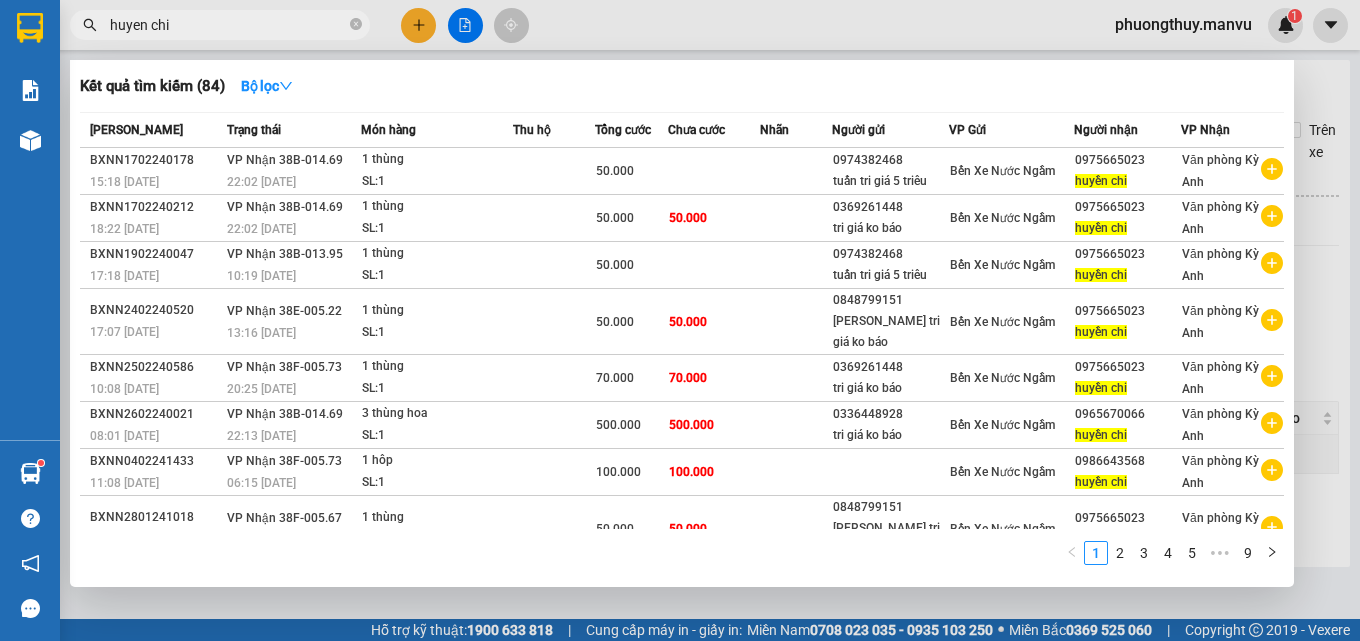click on "SL:  1" at bounding box center [437, 229] 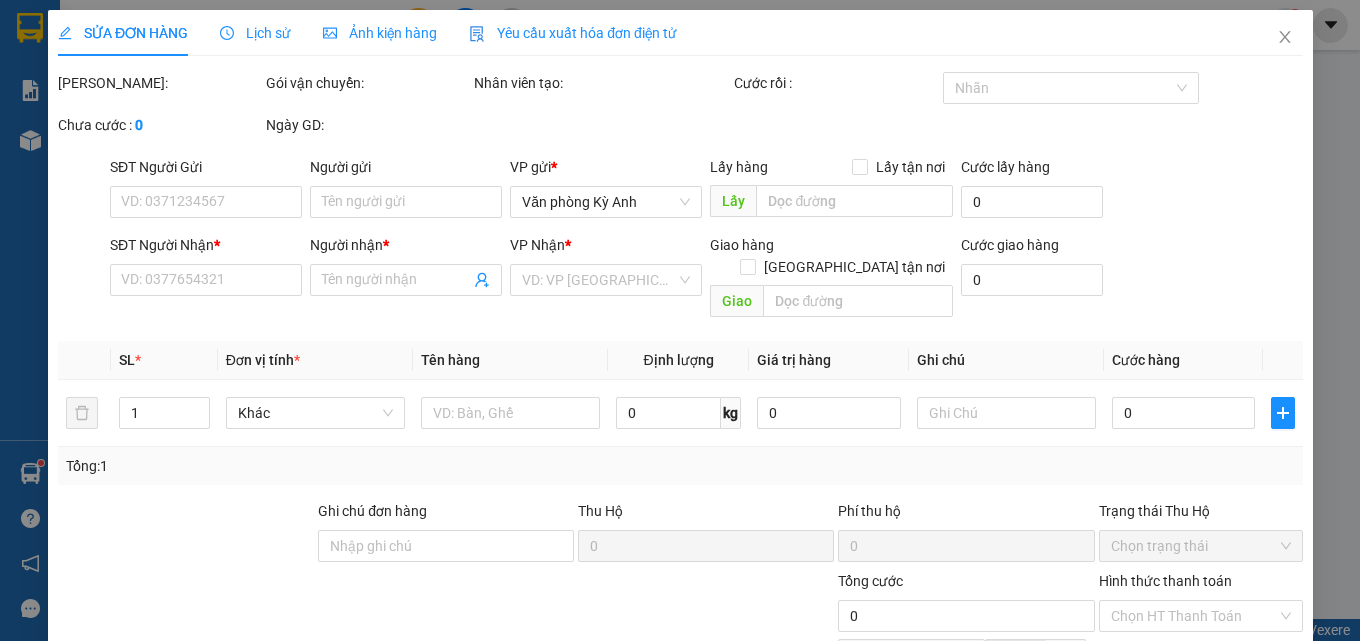 type on "0369261448" 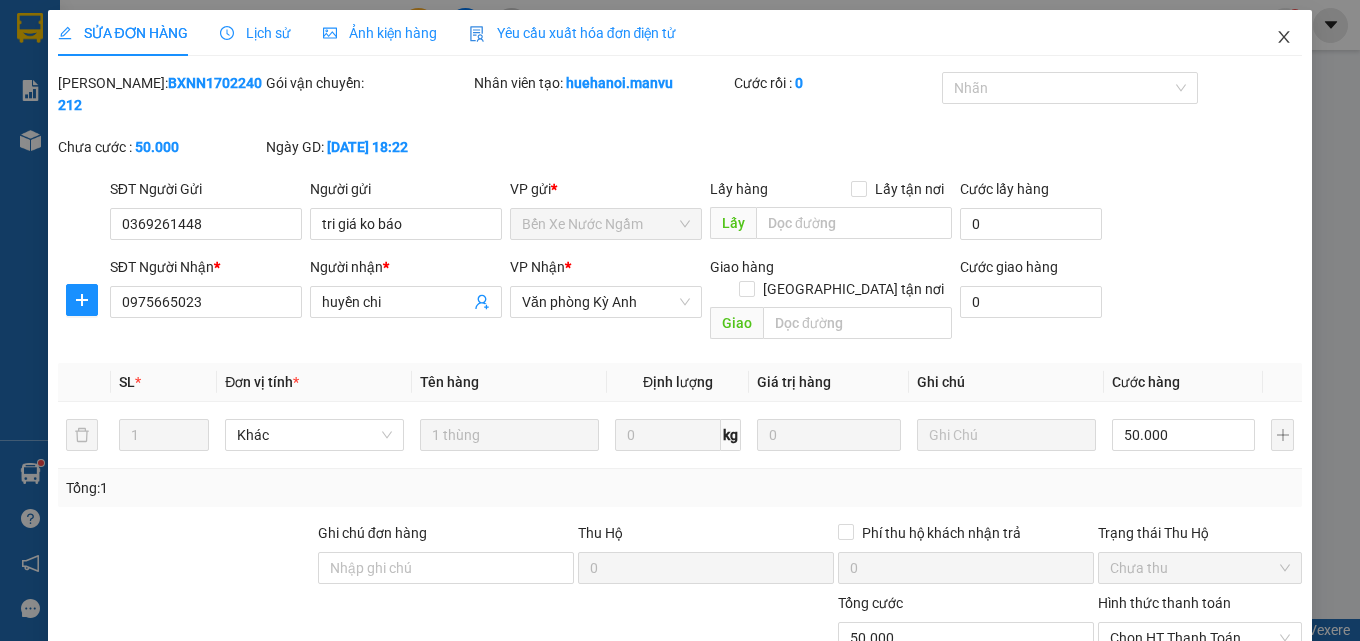 click 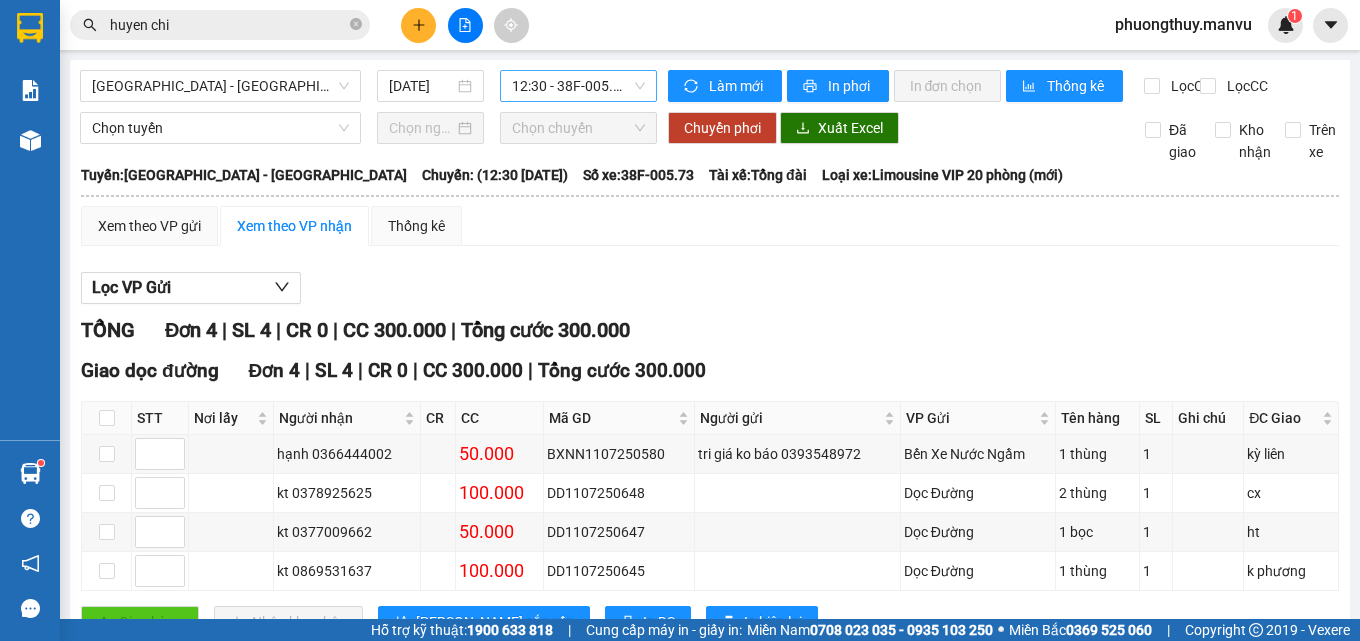 click on "12:30     - 38F-005.73" at bounding box center (578, 86) 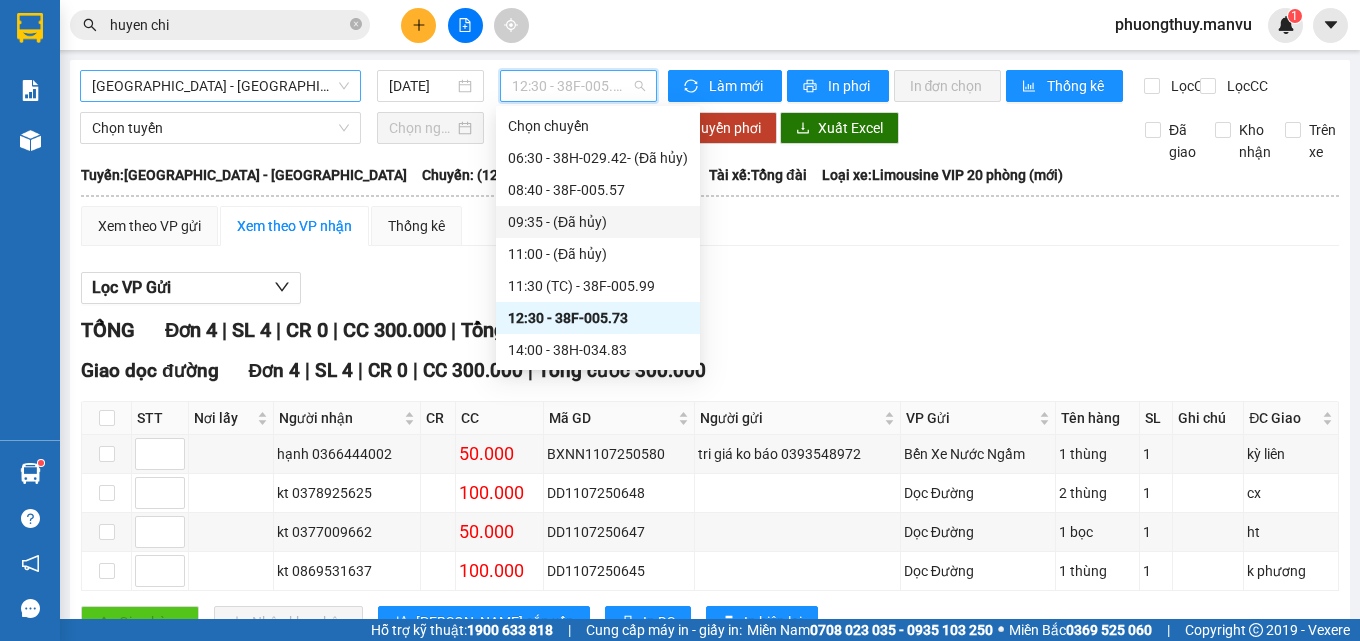 click on "[GEOGRAPHIC_DATA] - [GEOGRAPHIC_DATA]" at bounding box center [220, 86] 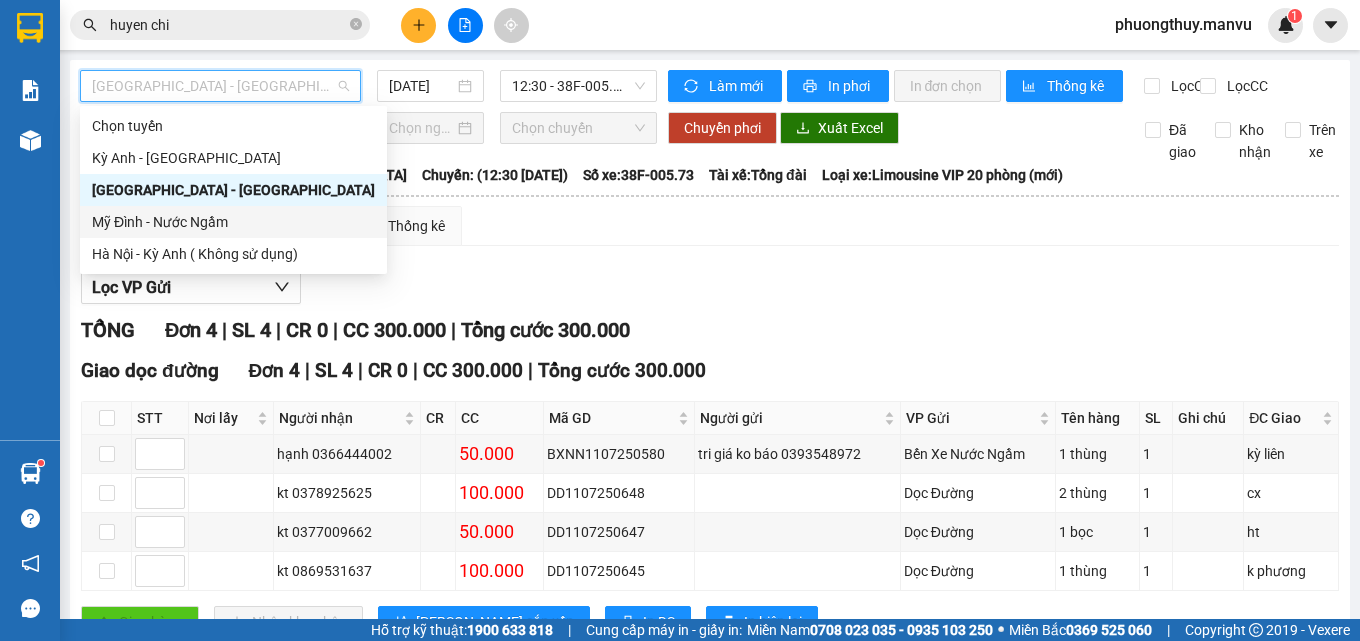 click on "Xem theo VP gửi Xem theo VP nhận Thống kê Lọc VP Gửi TỔNG Đơn   4 | SL   4 | CR   0 | CC   300.000 | Tổng cước   300.000 Giao dọc đường Đơn   4 | SL   4 | CR   0 | CC   300.000 | Tổng cước   300.000 STT Nơi lấy Người nhận CR CC Mã GD Người gửi VP Gửi Tên hàng SL Ghi chú ĐC Giao Ký nhận                             hạnh 0366444002 50.000 BXNN1107250580 tri giá ko báo  0393548972 Bến Xe Nước Ngầm 1 thùng  1 kỳ liên  kt  0378925625 100.000 DD1107250648   Dọc Đường 2 thùng  1 cx  kt  0377009662 50.000 DD1107250647   Dọc Đường 1 bọc  1 ht  kt  0869531637 100.000 DD1107250645   Dọc Đường 1 thùng  1 k phương  Giao hàng Nhập kho nhận Lưu sắp xếp In DS In biên lai Mận Vũ   02393865689   Cơ sở 1: Cạnh hiệu sách nhân dân Kỳ Anh - Cơ sở 2: Đối diện Ngã 3 đường Việt Lào, Thị trấn Kỳ [GEOGRAPHIC_DATA] Văn phòng Kỳ Anh  -  18:39 [DATE] [GEOGRAPHIC_DATA]:  [GEOGRAPHIC_DATA] - [GEOGRAPHIC_DATA]" at bounding box center (710, 434) 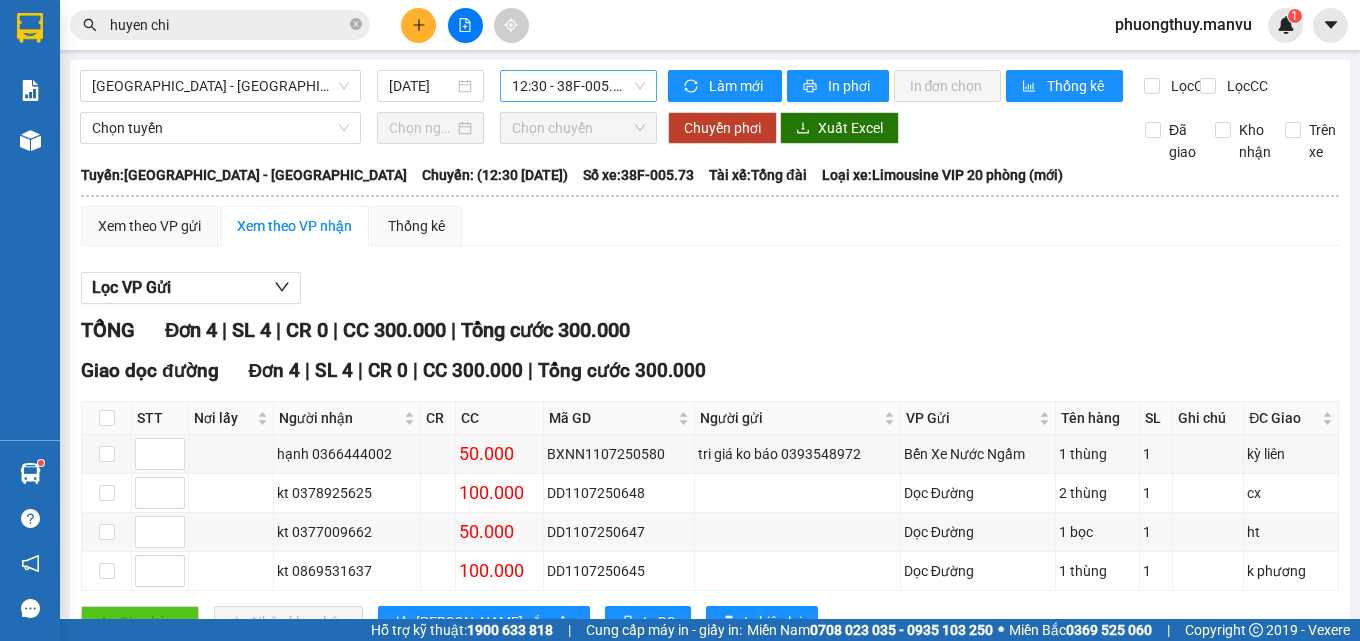 click on "12:30     - 38F-005.73" at bounding box center (578, 86) 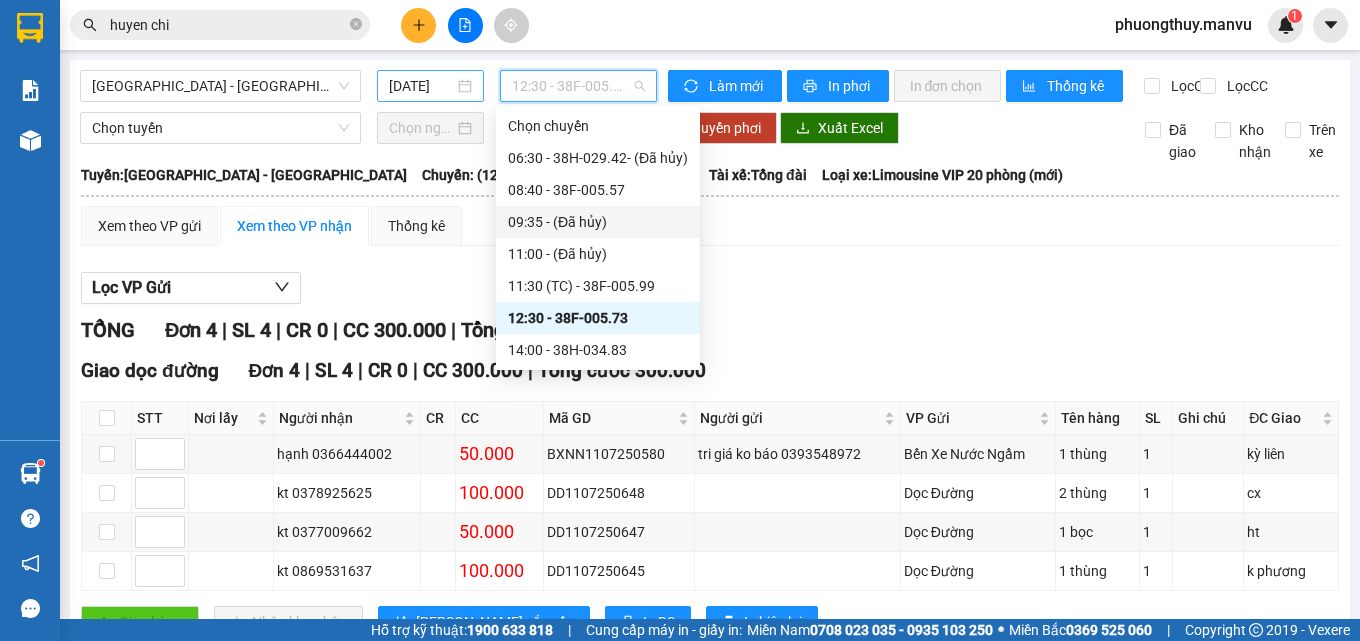 click on "[DATE]" at bounding box center (422, 86) 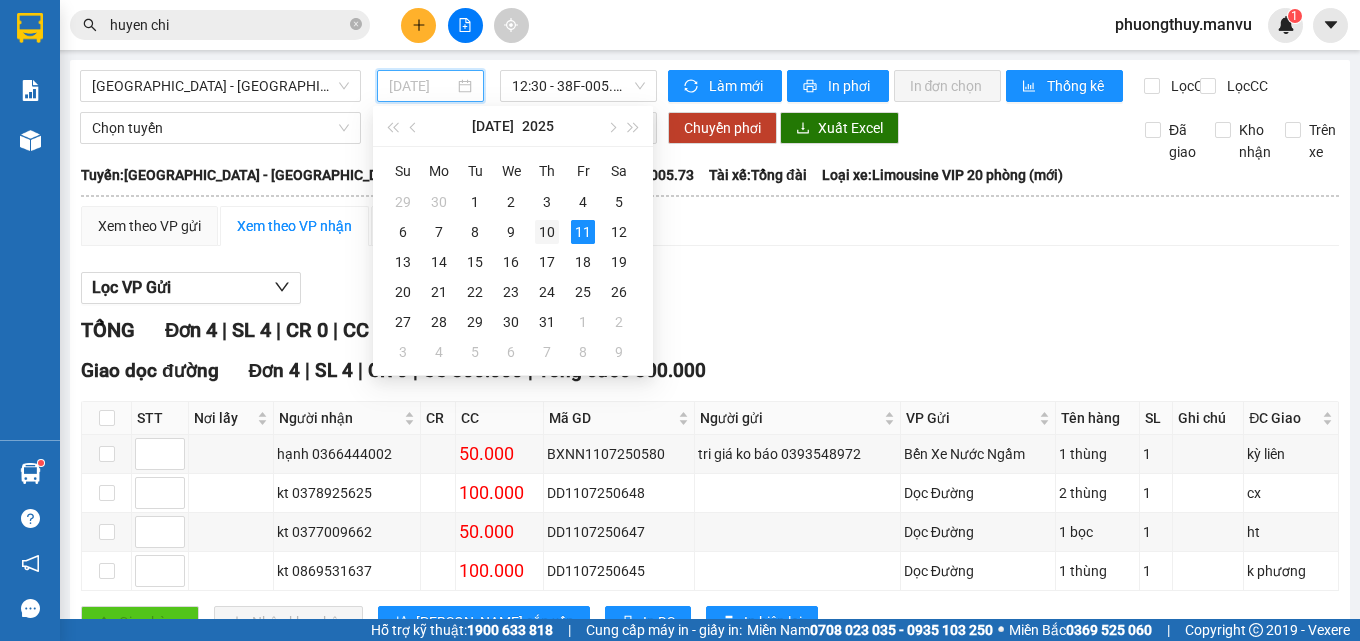 click on "10" at bounding box center (547, 232) 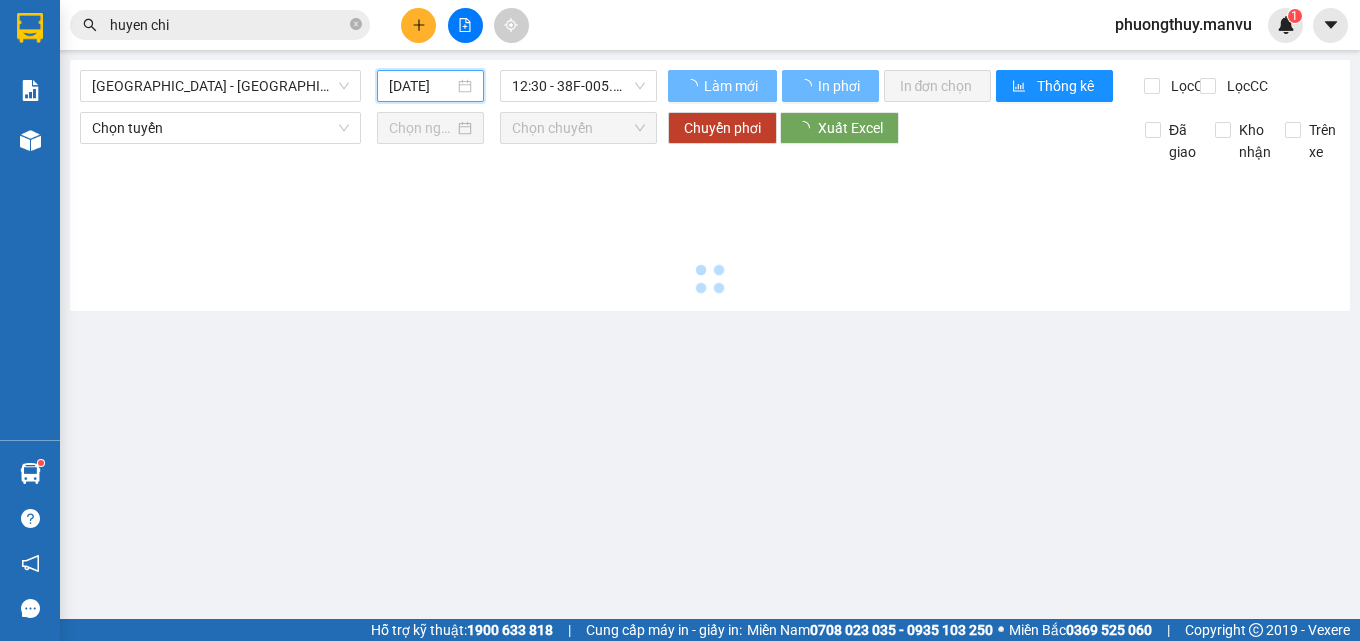 type on "[DATE]" 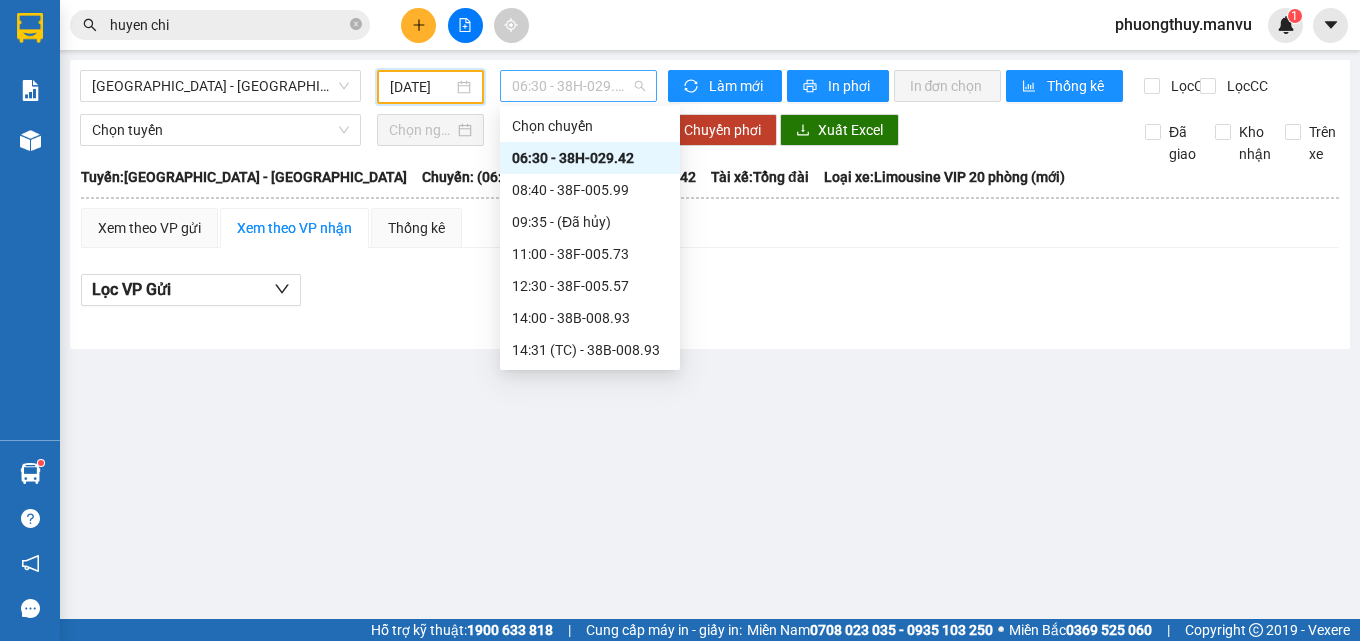 click on "06:30     - 38H-029.42" at bounding box center (578, 86) 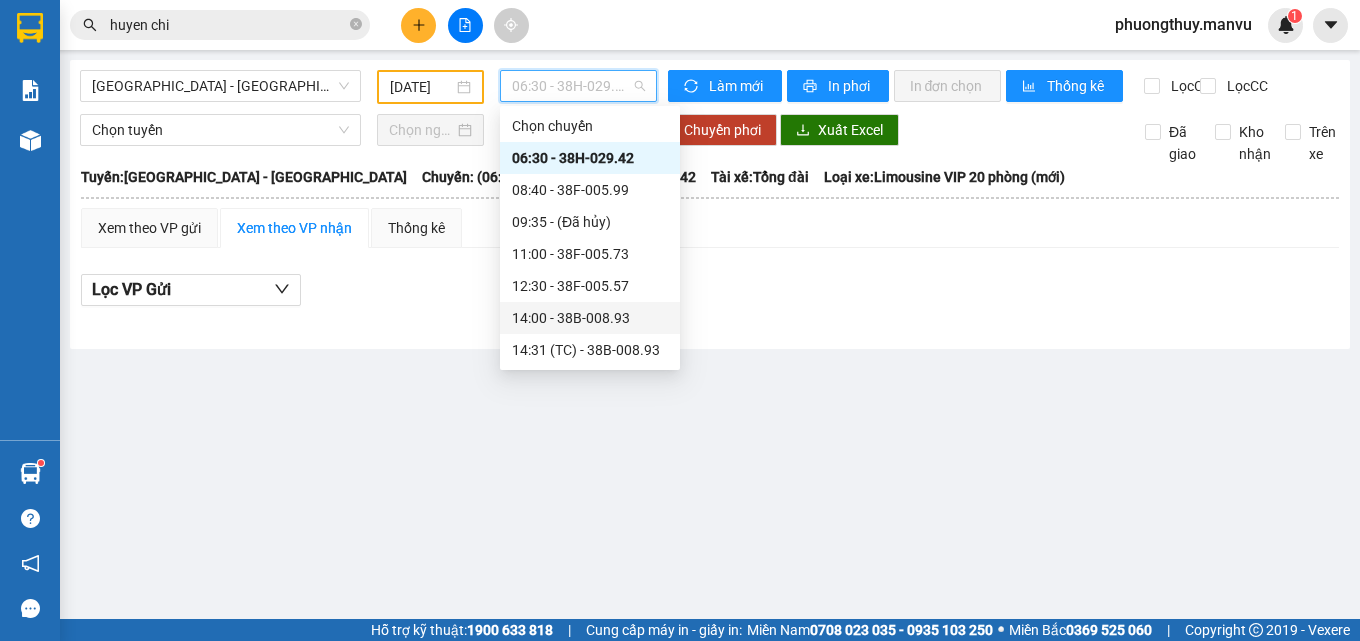 scroll, scrollTop: 256, scrollLeft: 0, axis: vertical 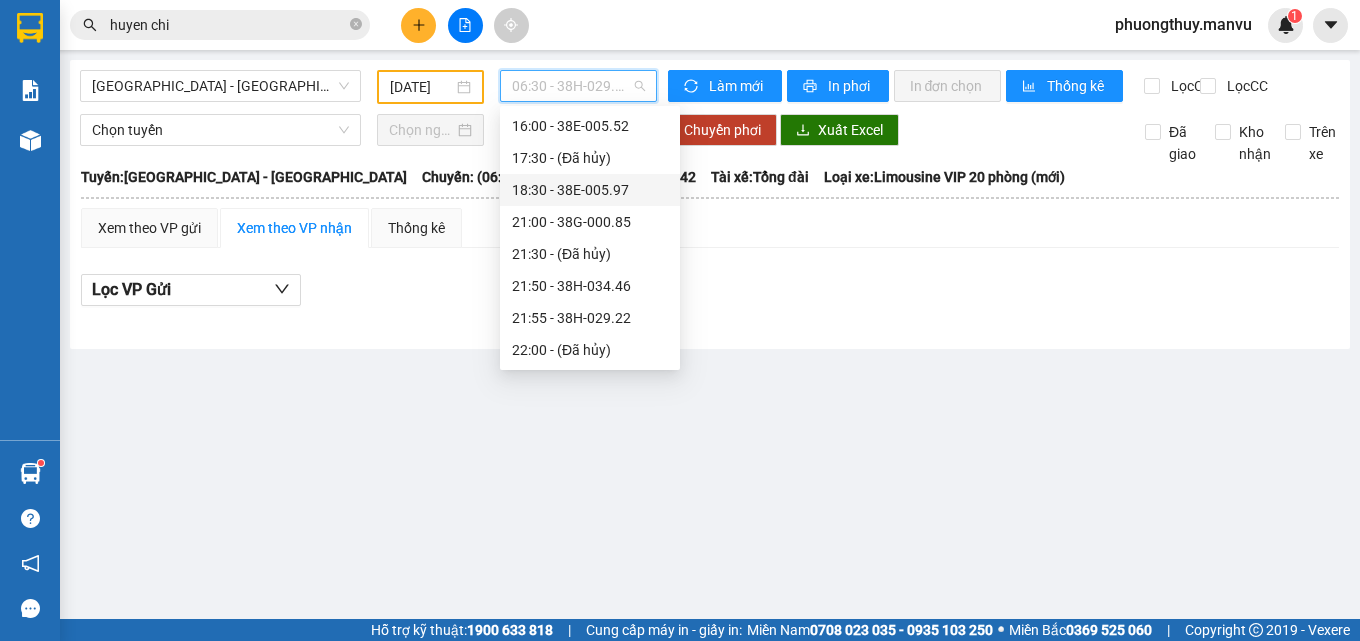 click on "18:30     - 38E-005.97" at bounding box center [590, 190] 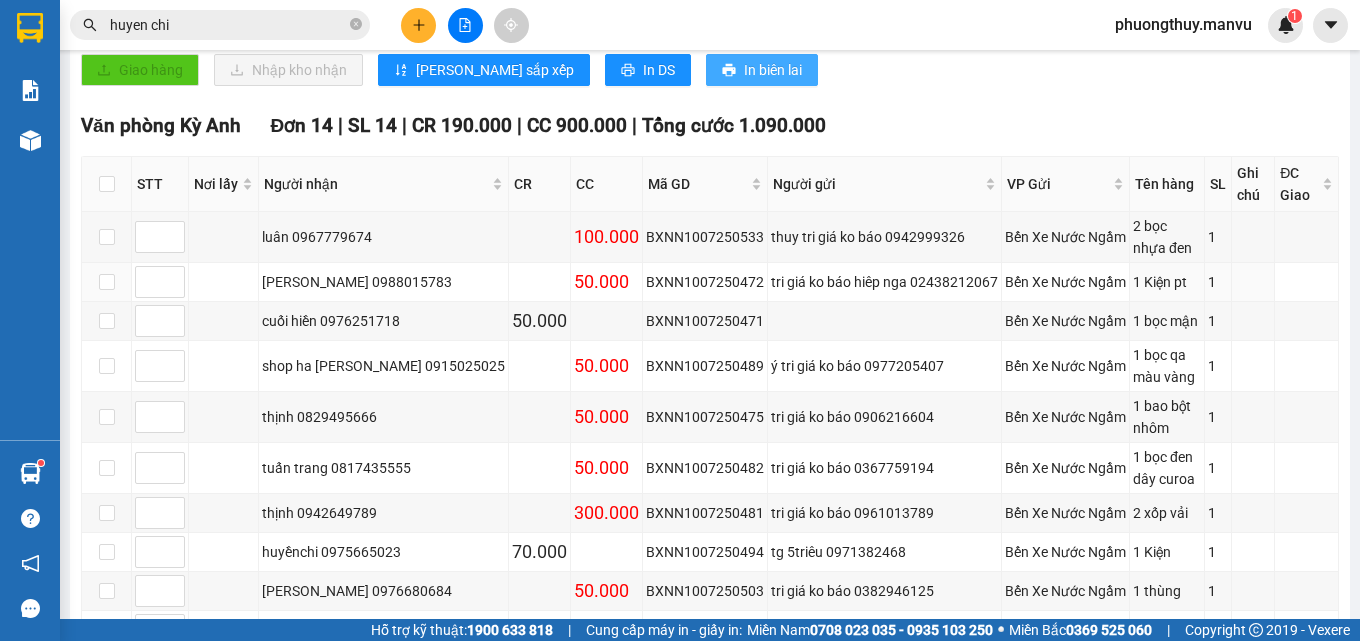 scroll, scrollTop: 1100, scrollLeft: 0, axis: vertical 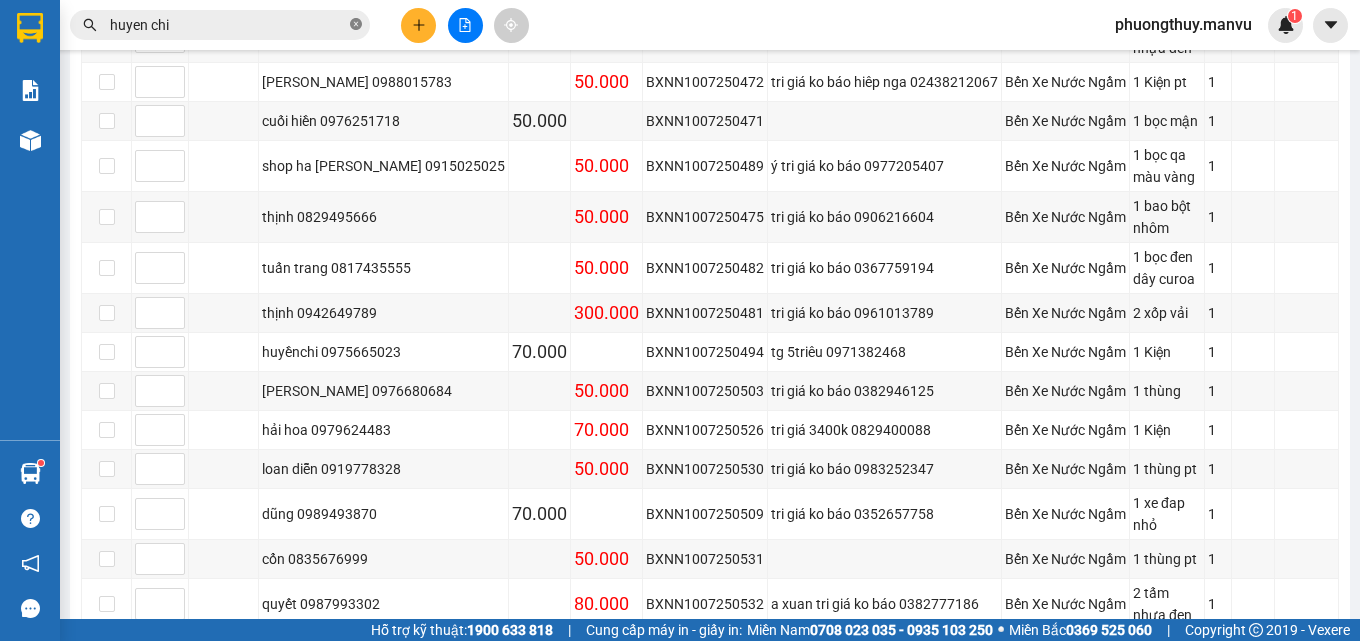 click 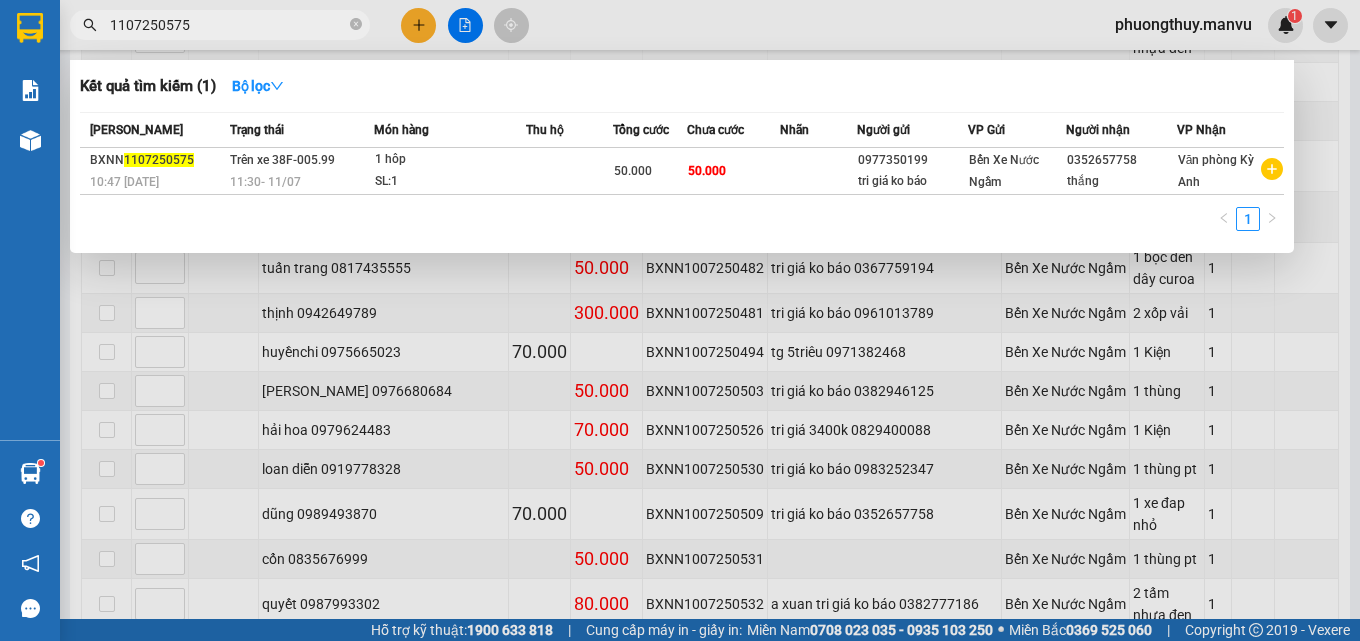 type on "1107250575" 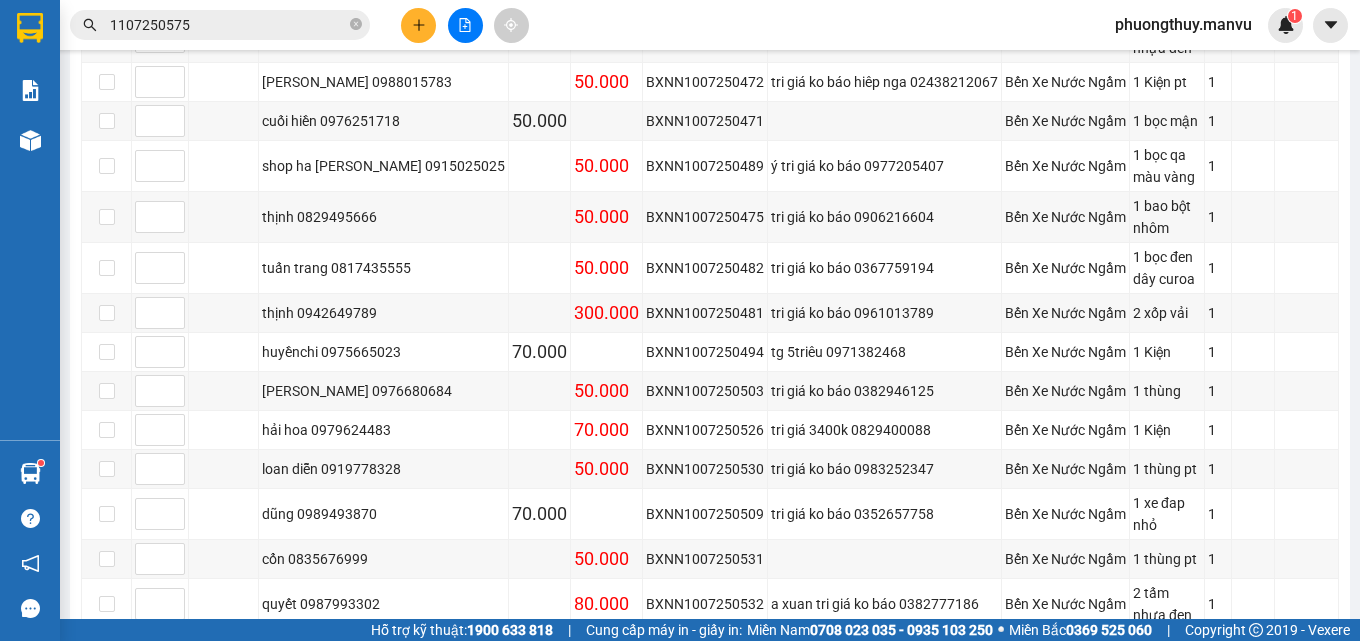 scroll, scrollTop: 600, scrollLeft: 0, axis: vertical 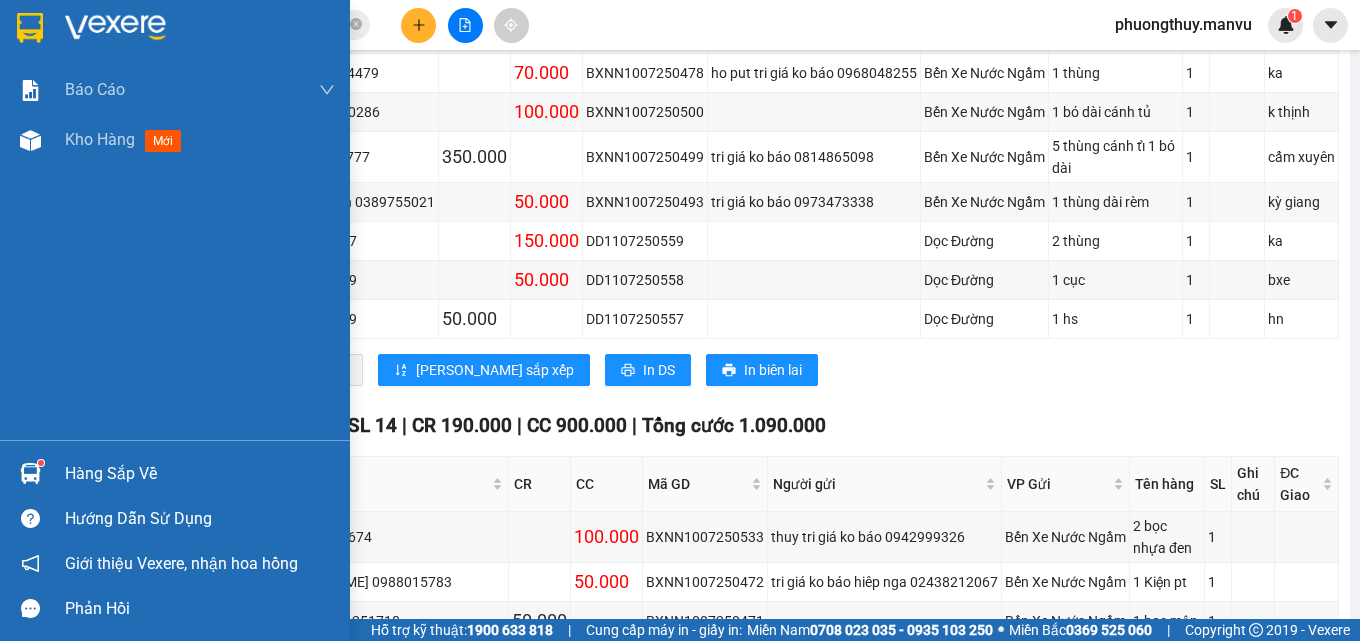 click at bounding box center (30, 28) 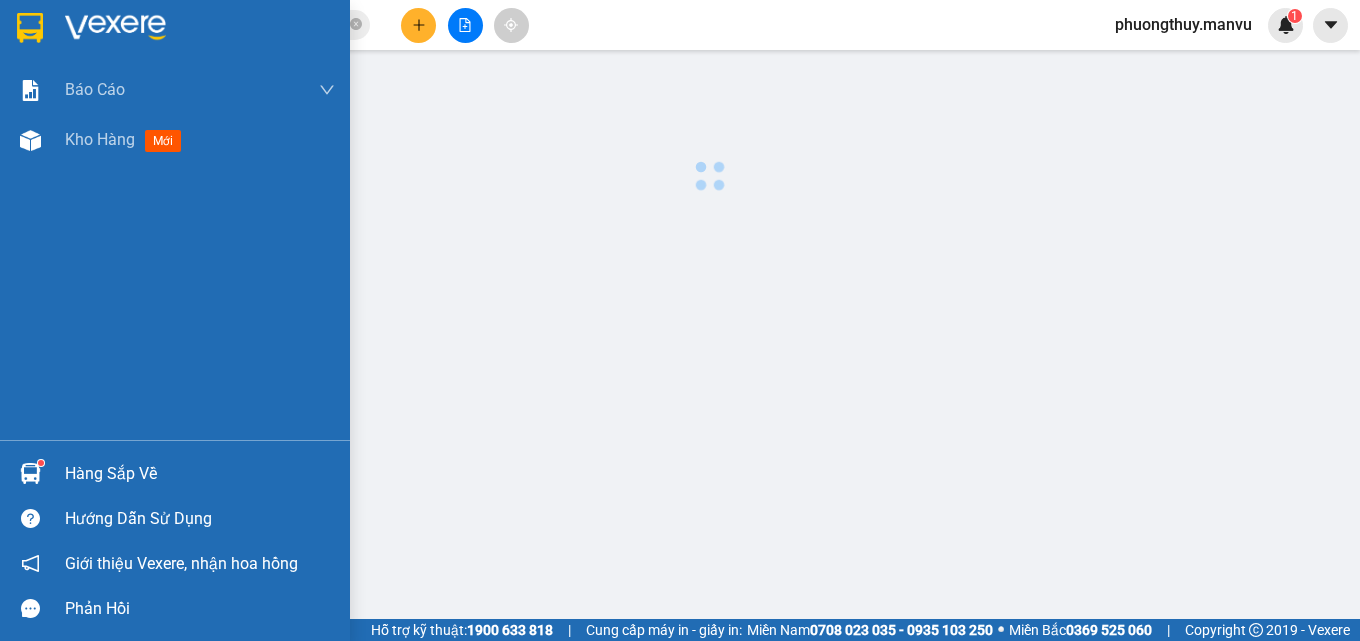 click at bounding box center [30, 28] 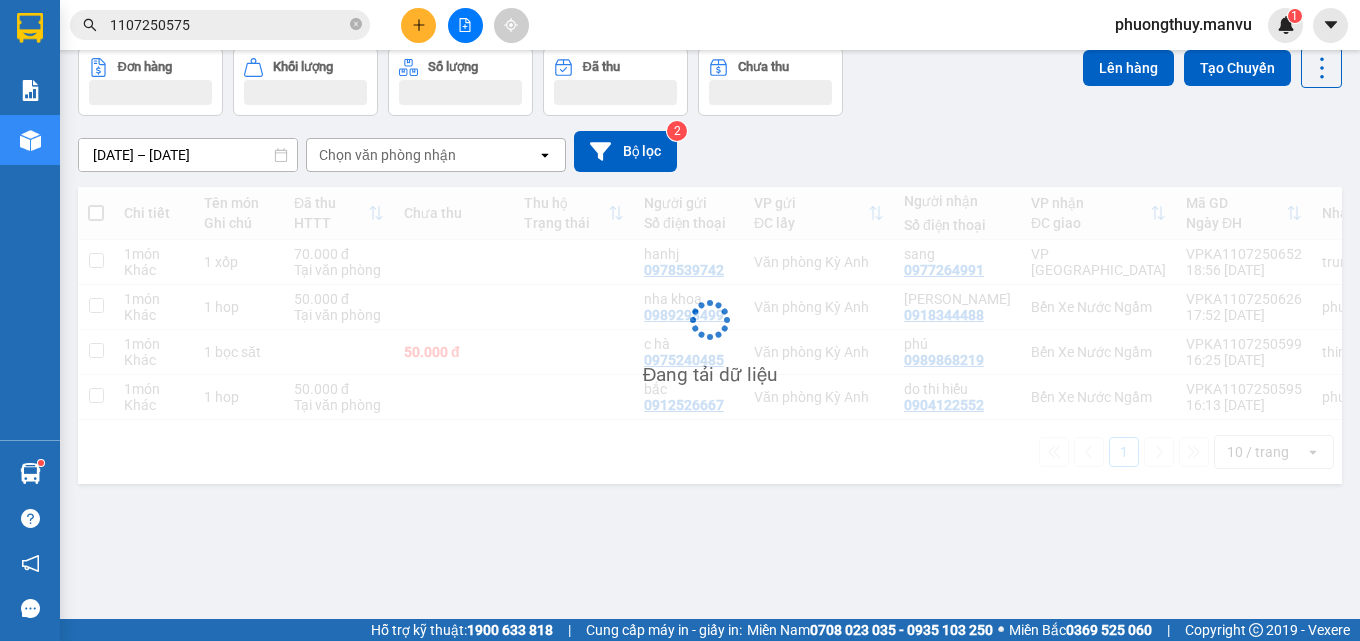 scroll, scrollTop: 0, scrollLeft: 0, axis: both 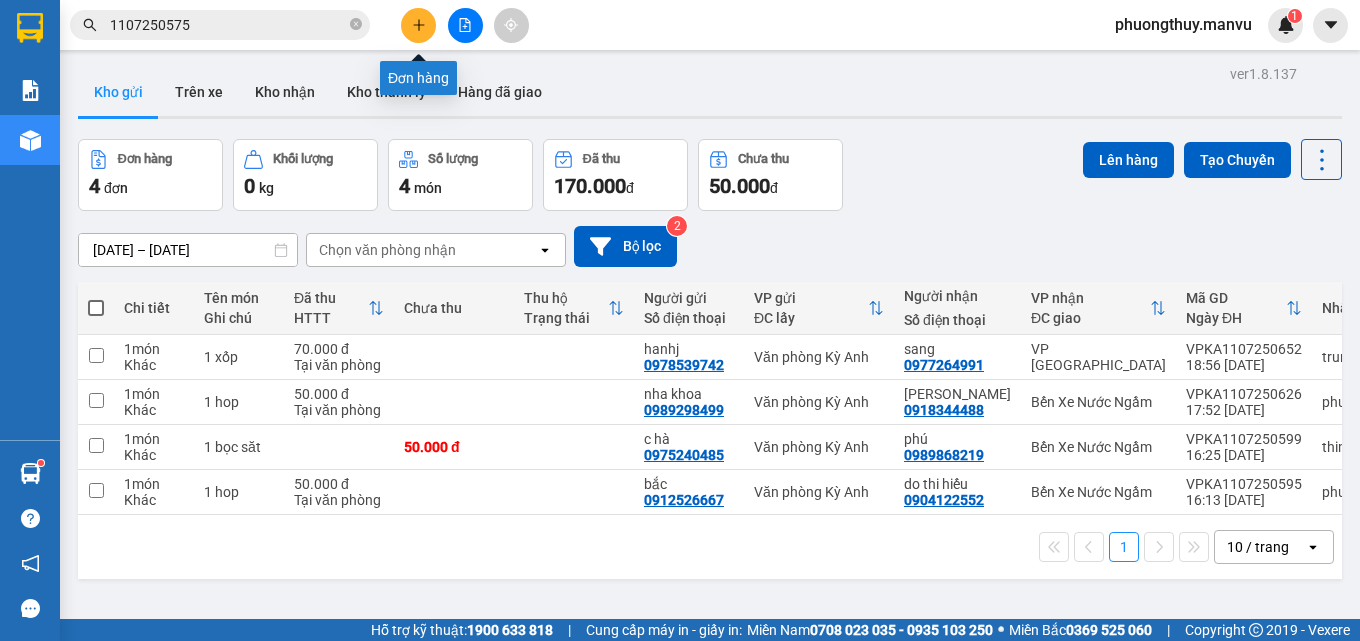 click at bounding box center [465, 25] 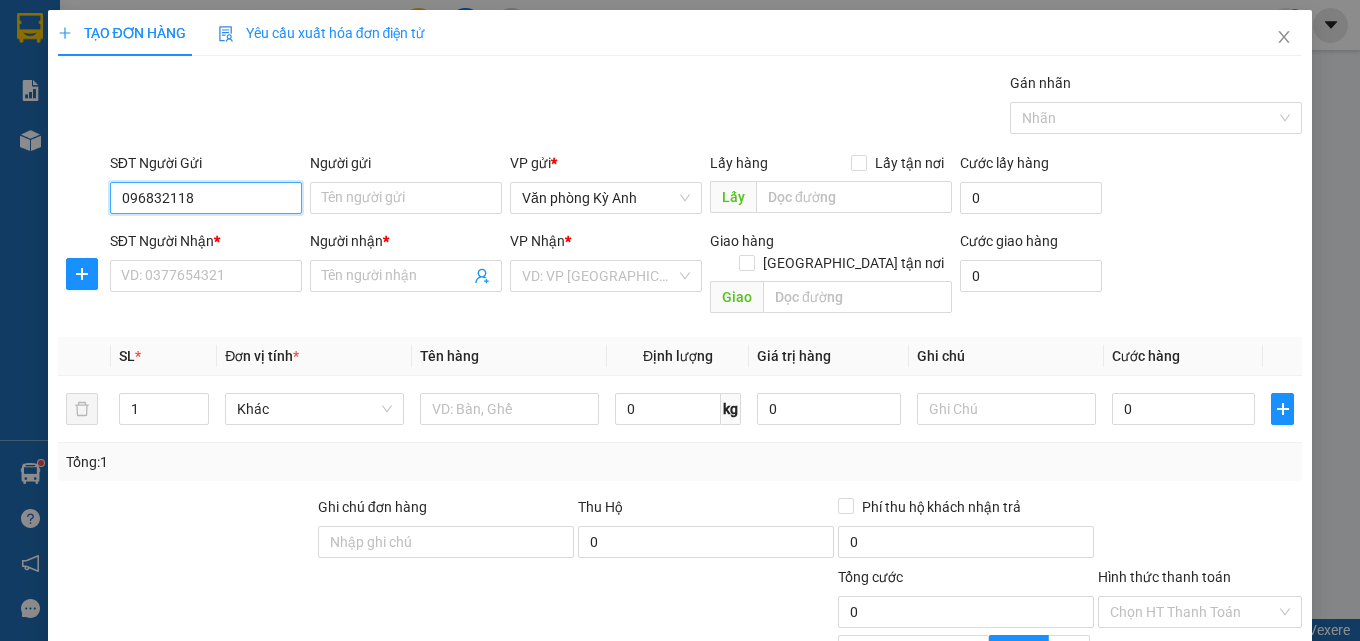 type on "0968321184" 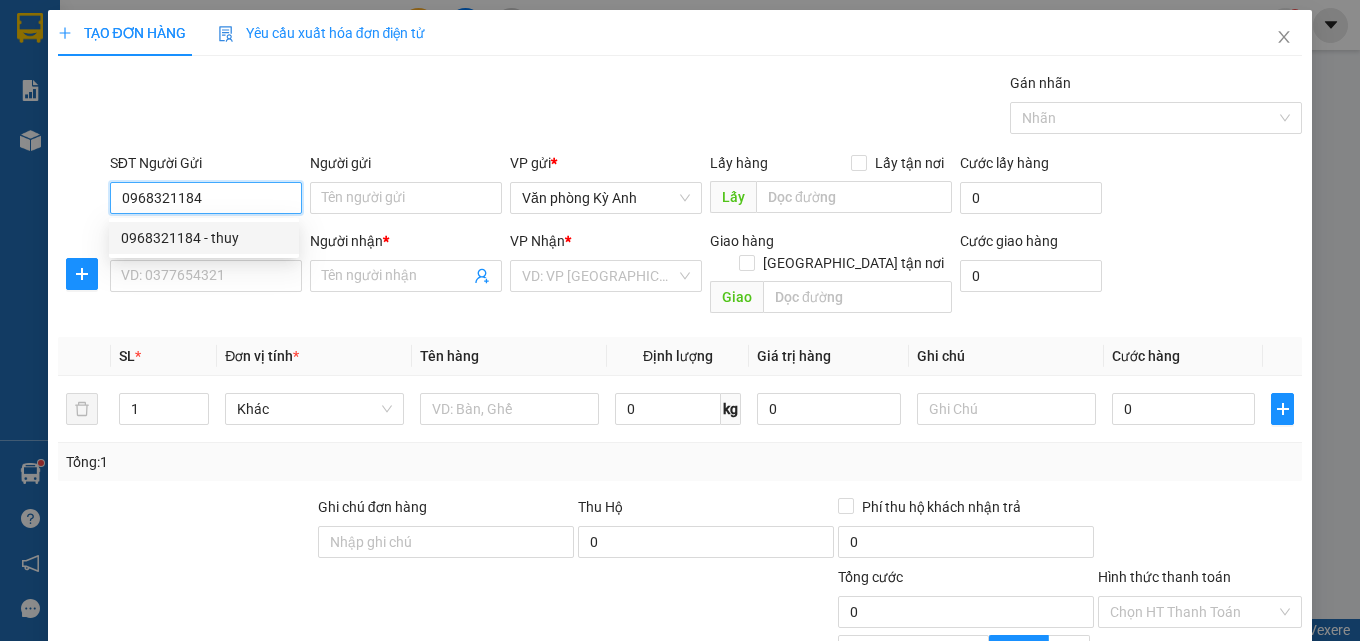 scroll, scrollTop: 100, scrollLeft: 0, axis: vertical 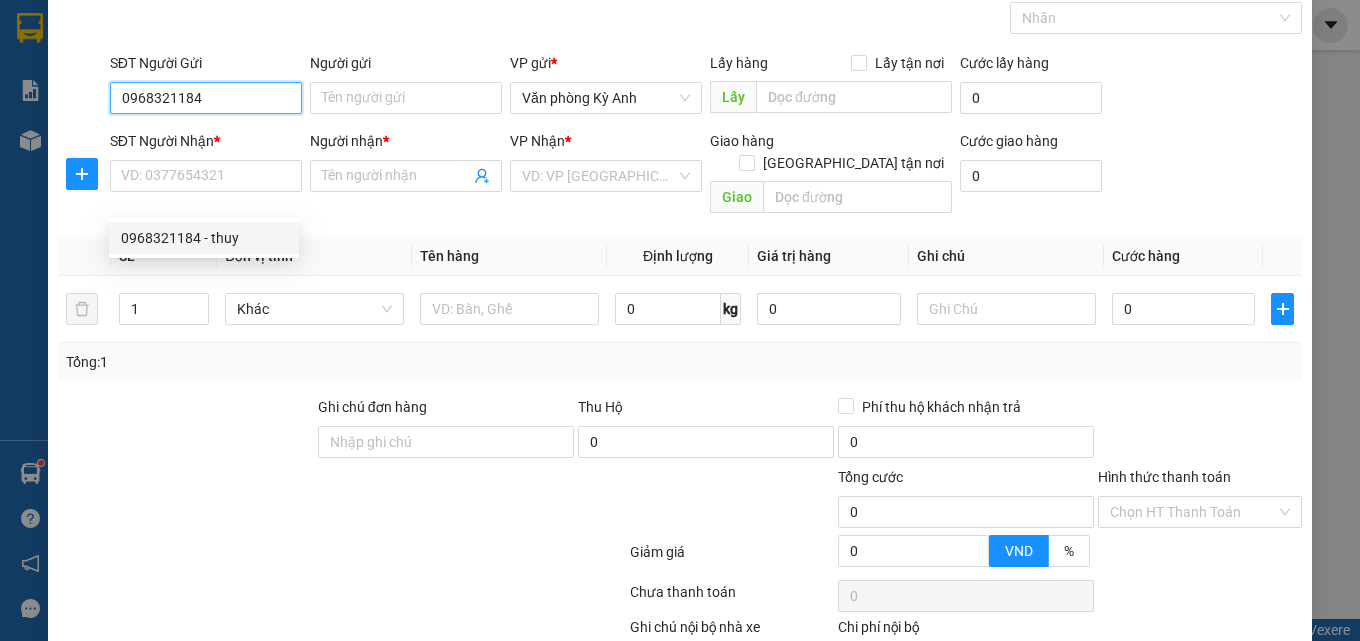 click on "0968321184 - thuy" at bounding box center [204, 238] 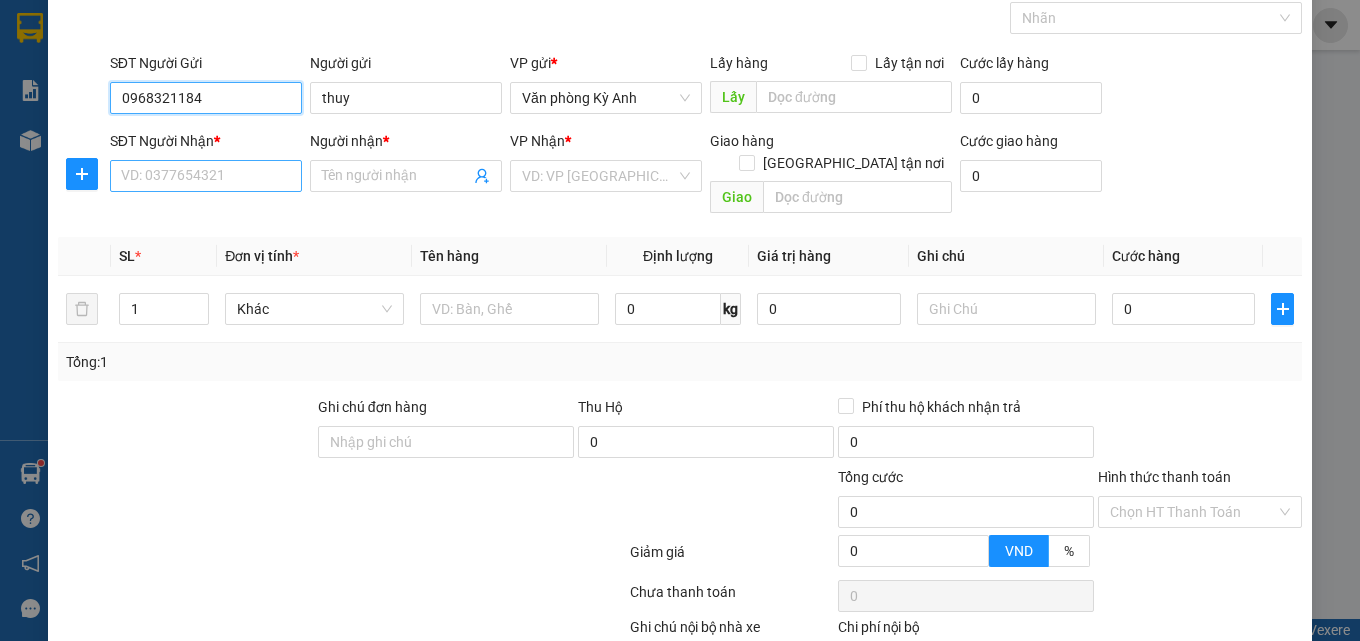 type on "0968321184" 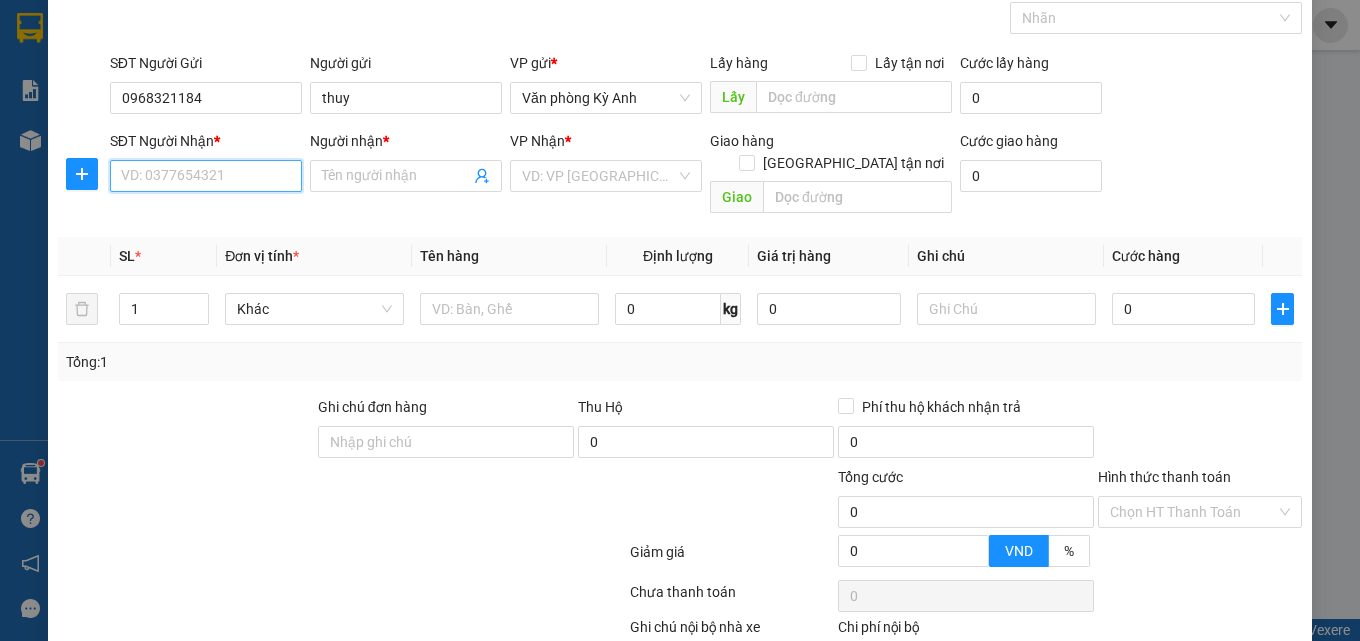 click on "SĐT Người Nhận  *" at bounding box center (206, 176) 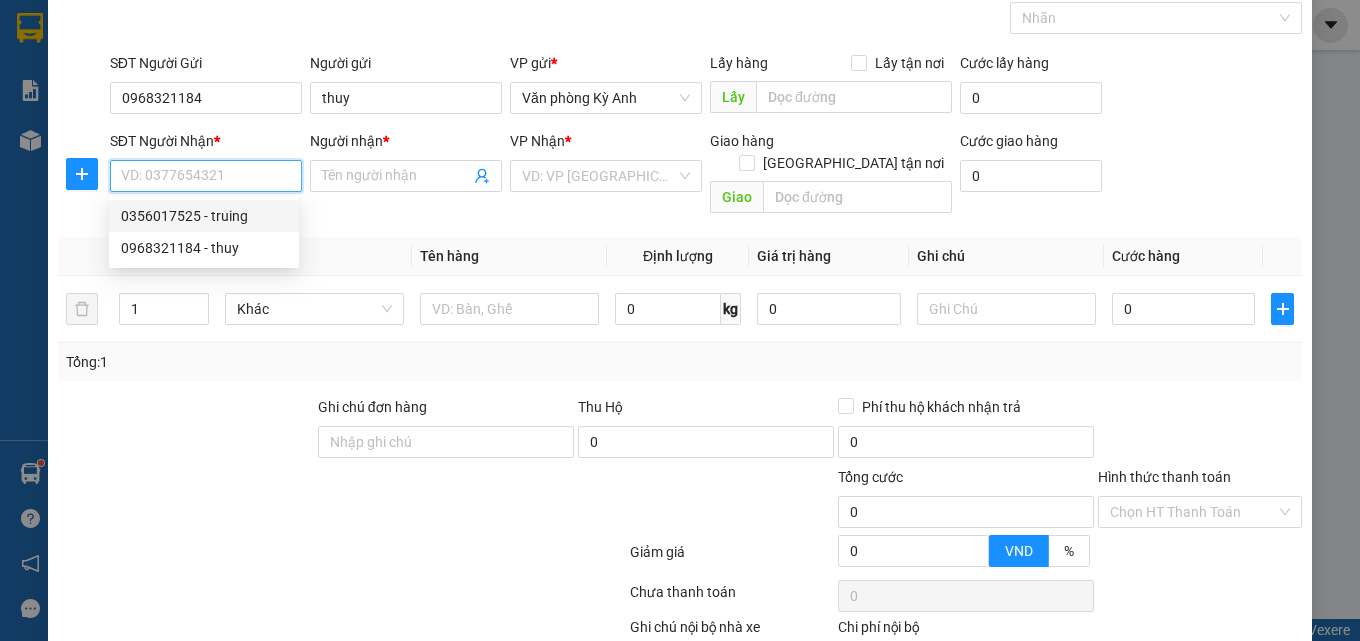 click on "0356017525 - truing" at bounding box center (204, 216) 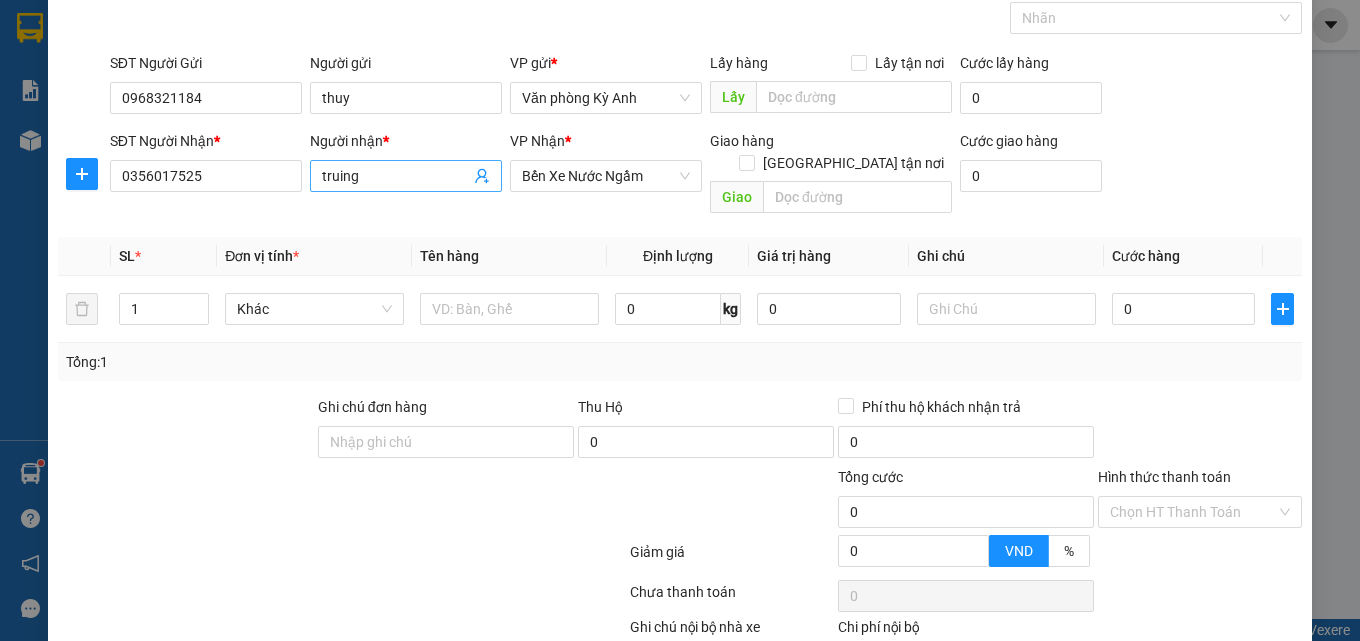 click on "truing" at bounding box center [396, 176] 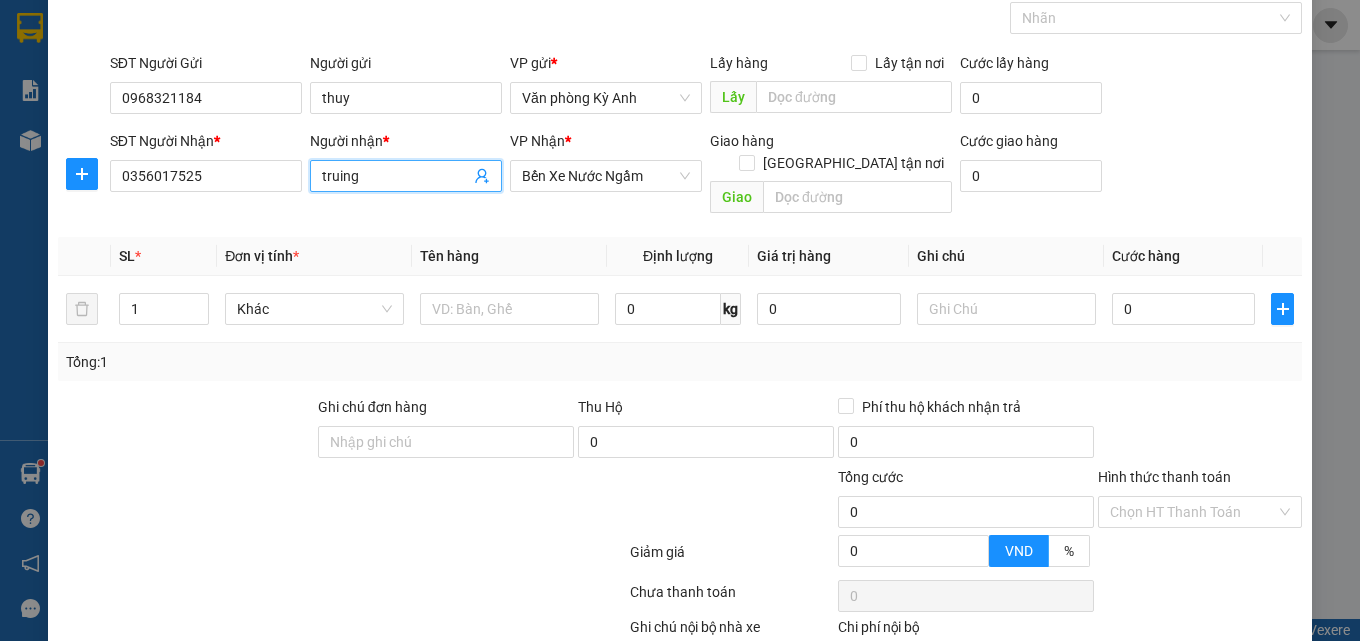 click on "truing" at bounding box center [396, 176] 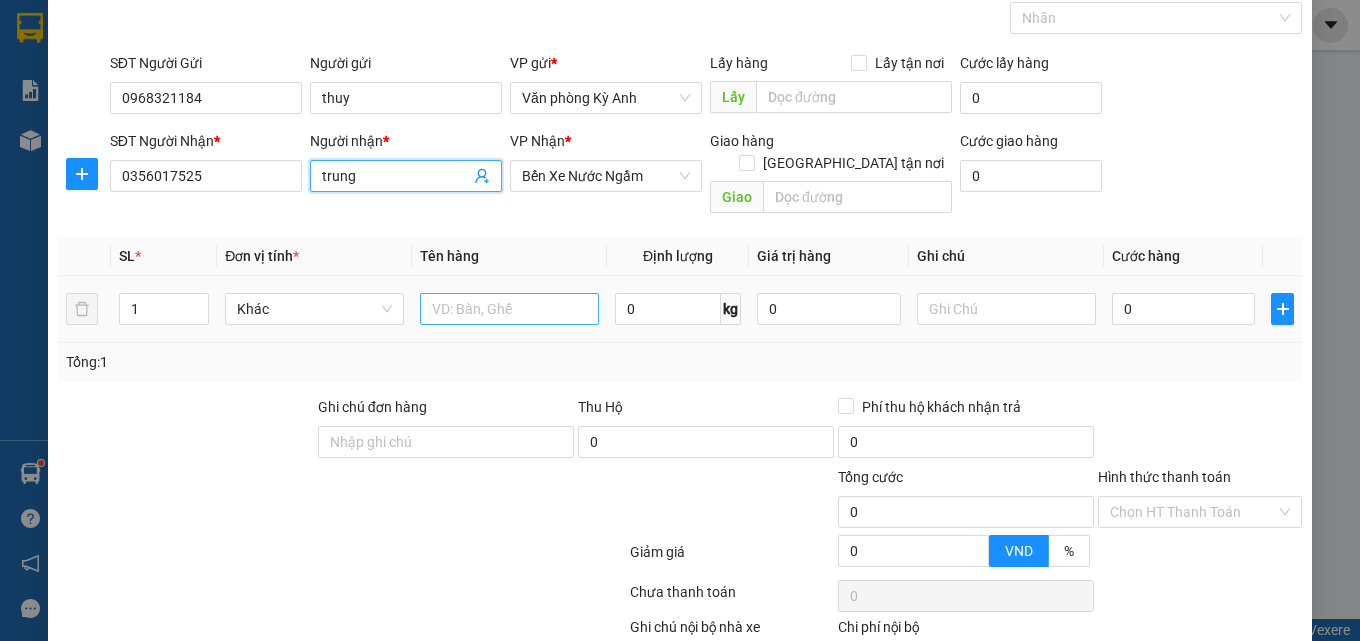 type on "trung" 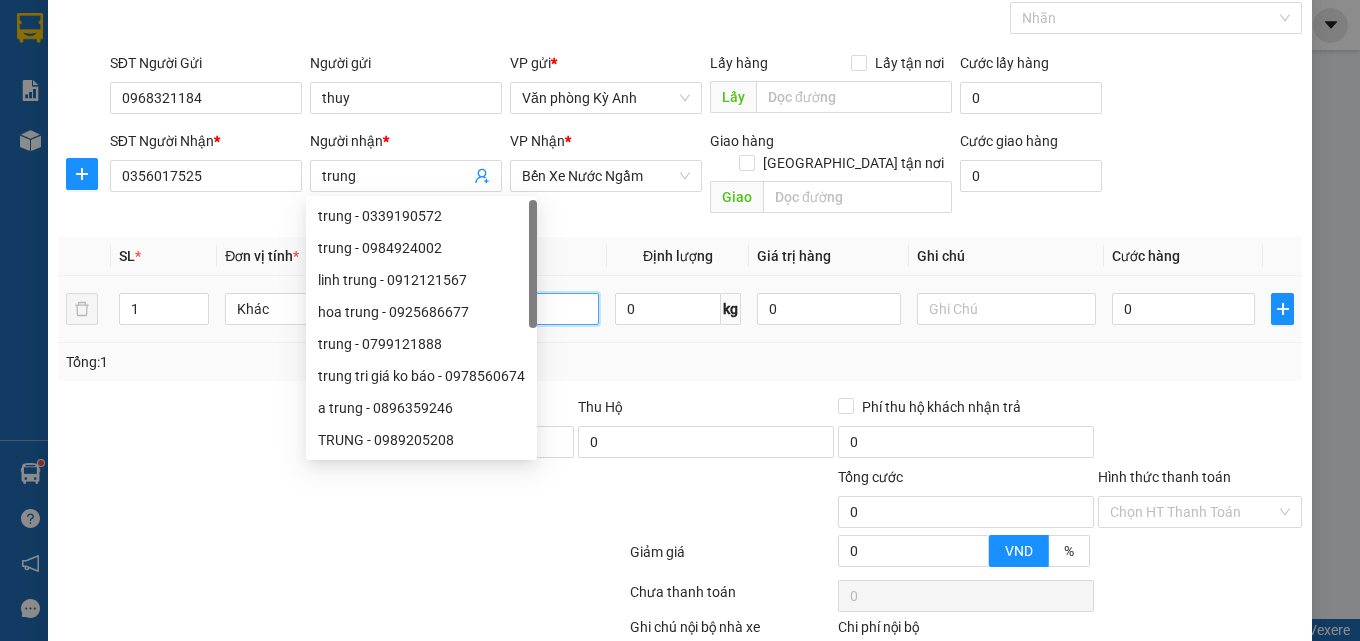 click at bounding box center (509, 309) 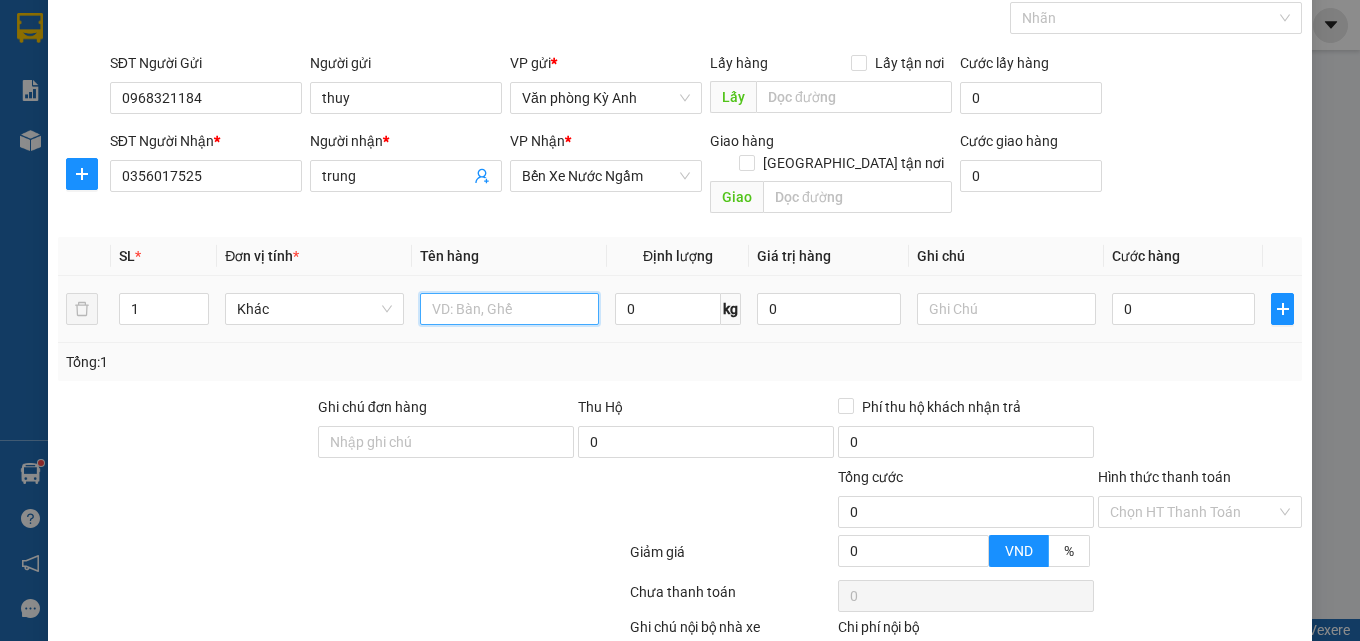 click at bounding box center (509, 309) 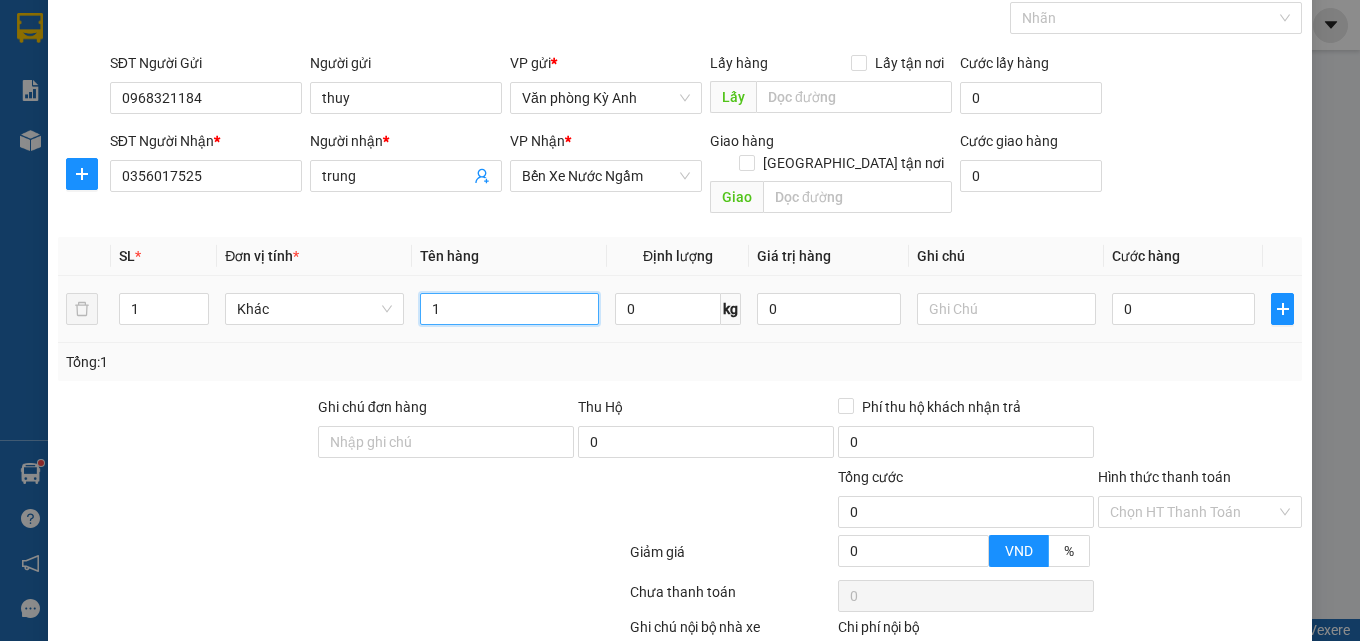 type on "1" 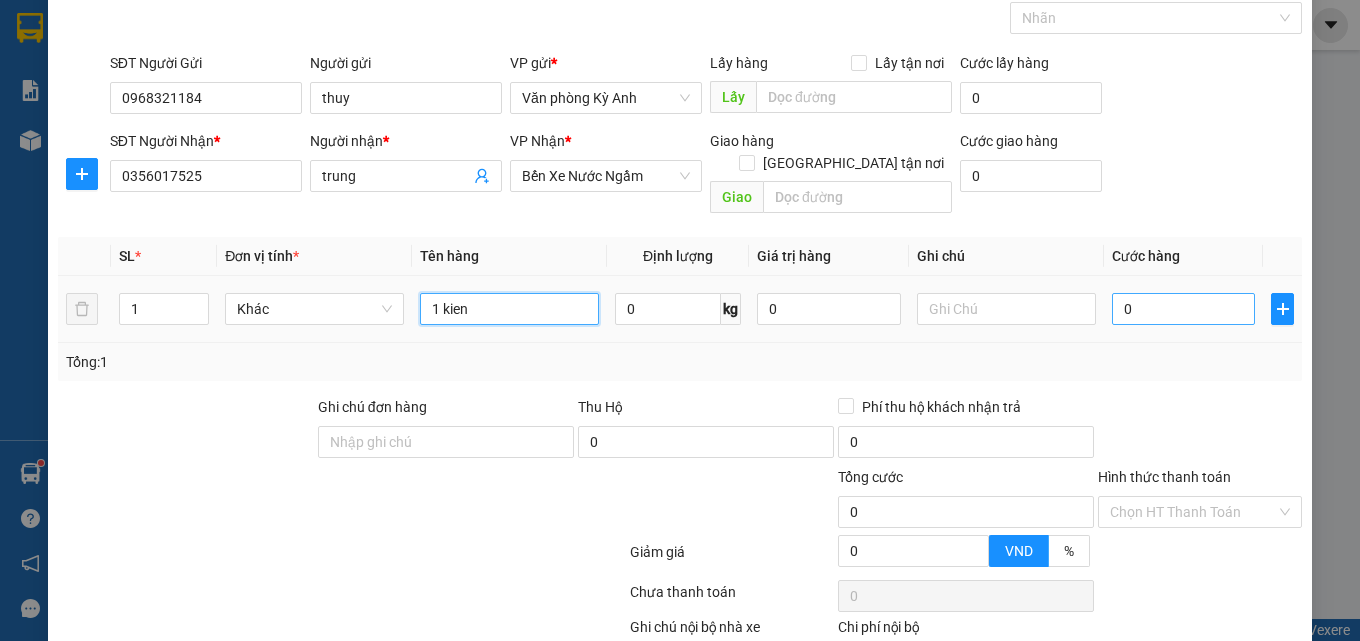 type on "1 kien" 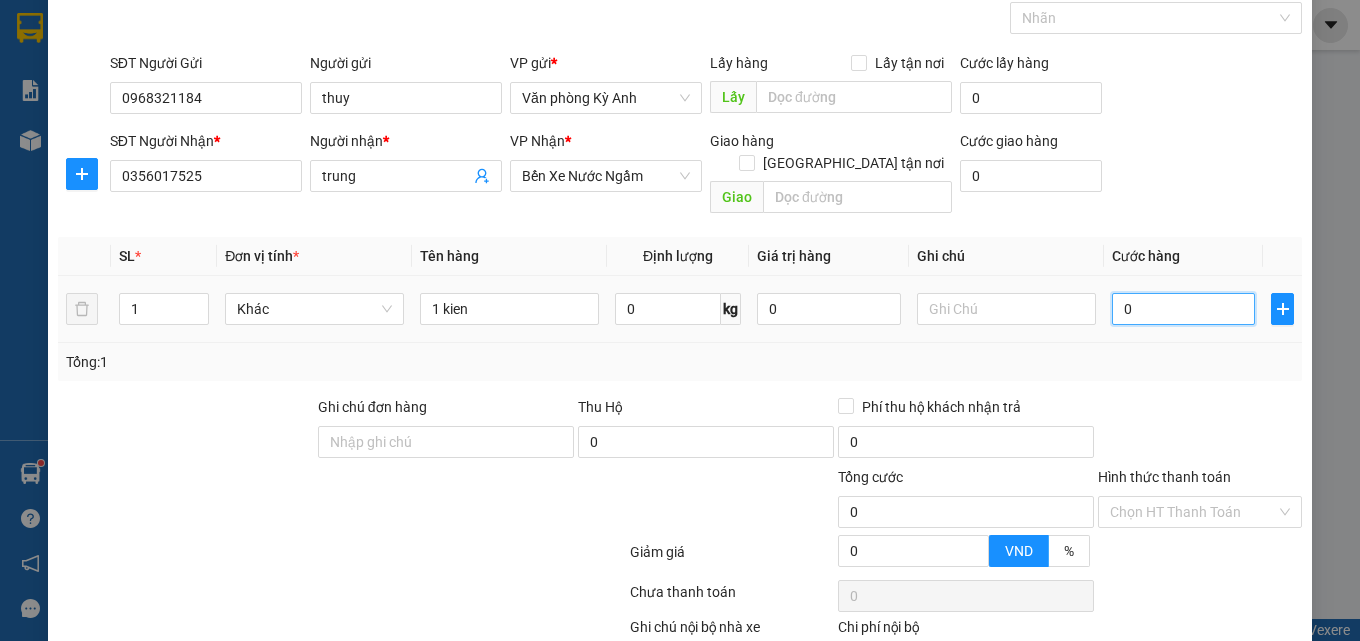 click on "0" at bounding box center [1184, 309] 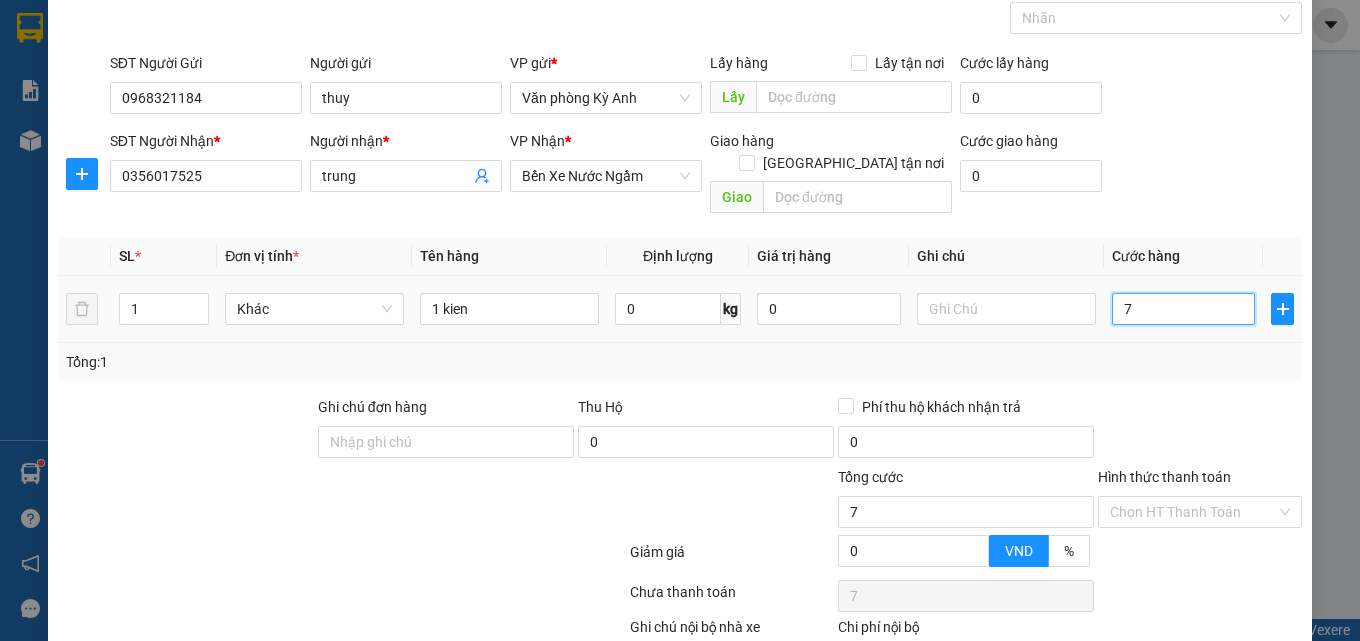 type on "70" 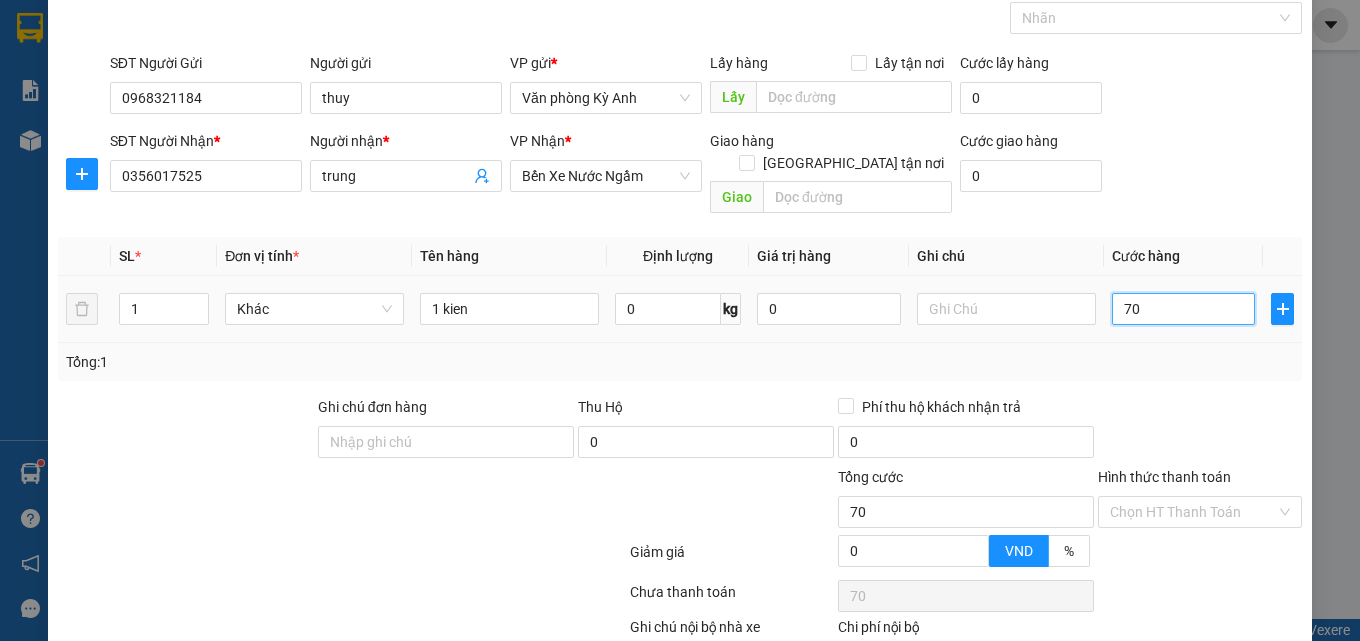 type on "700" 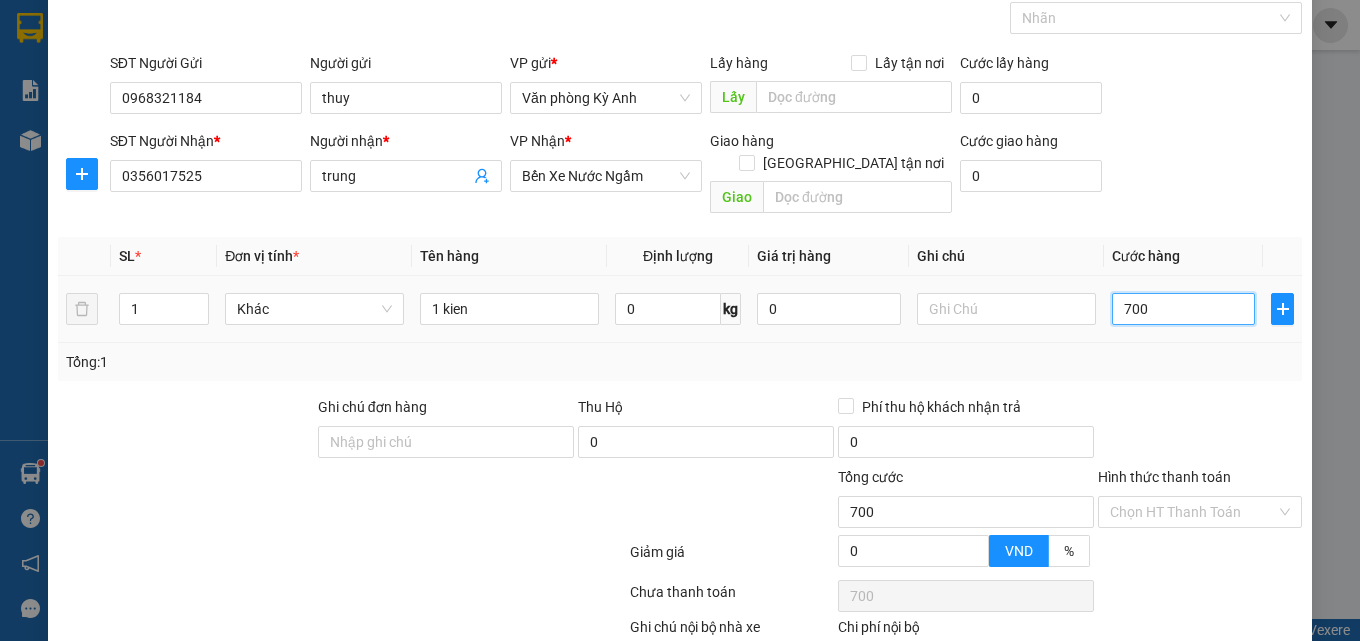 type on "7.000" 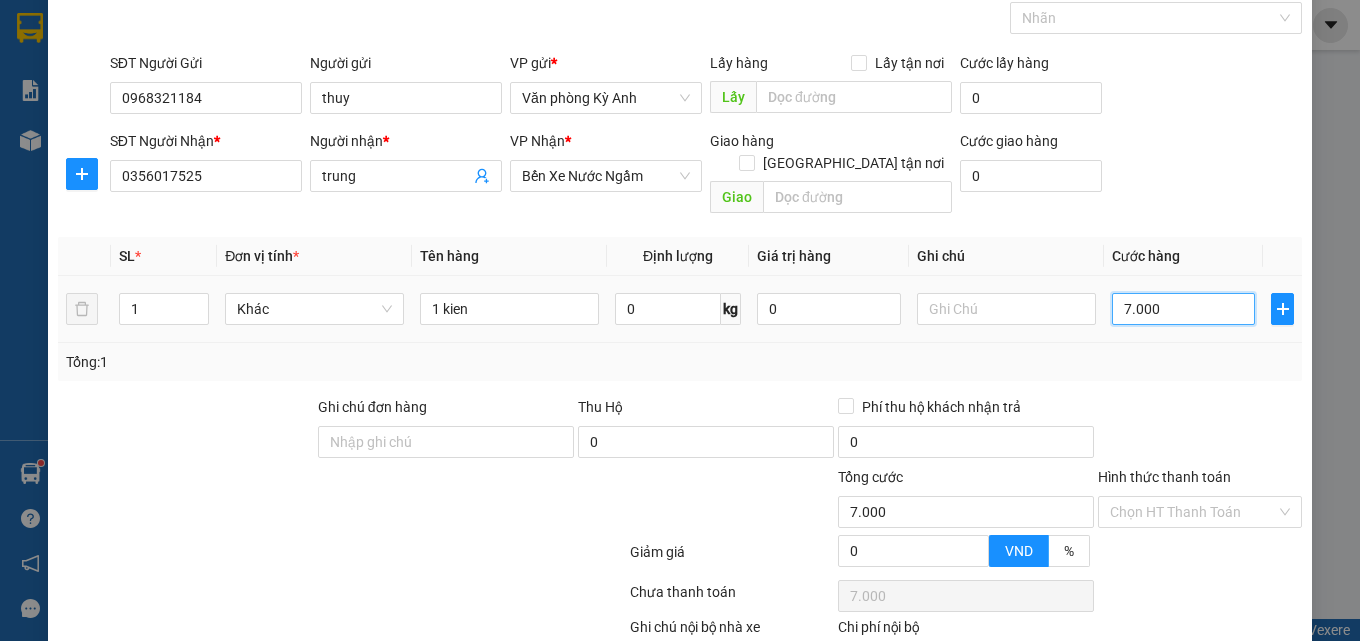 type on "70.000" 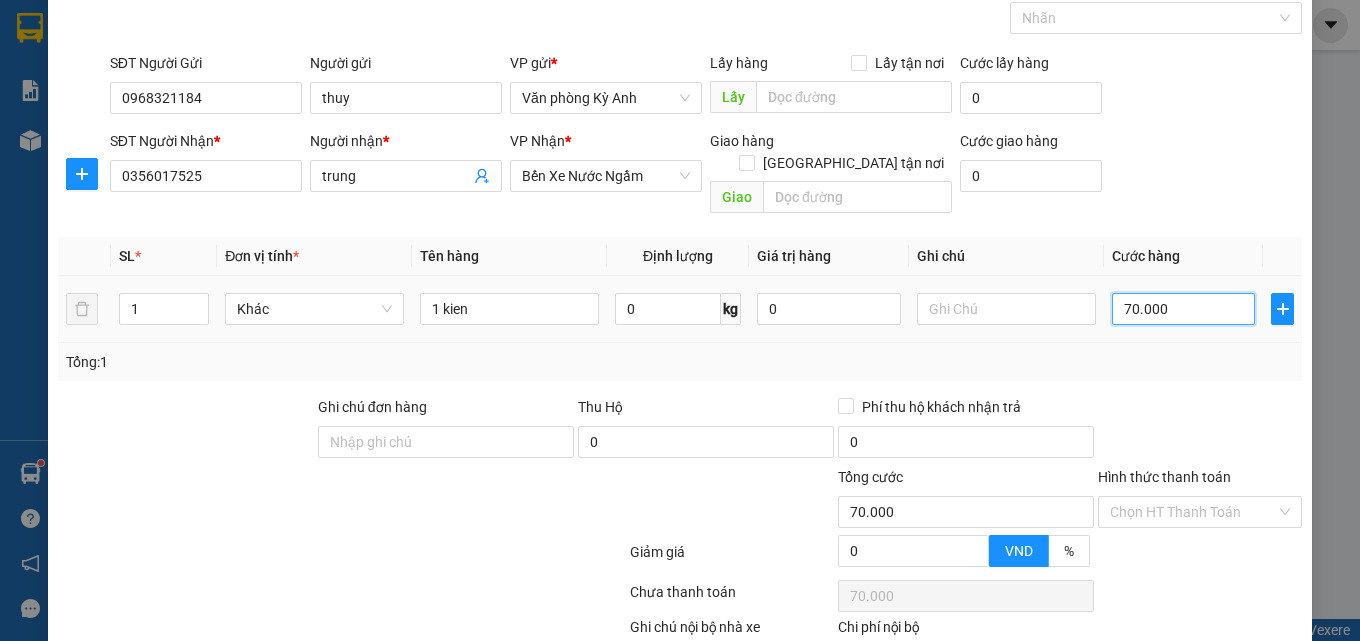 scroll, scrollTop: 201, scrollLeft: 0, axis: vertical 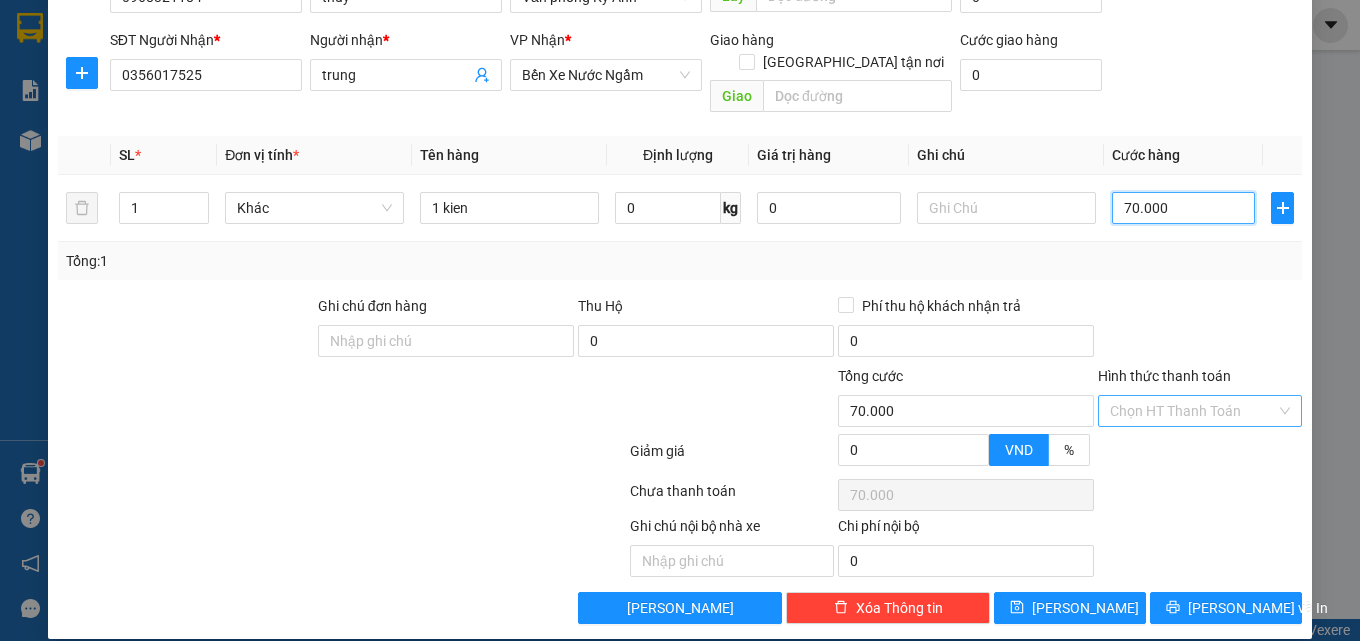 type on "70.000" 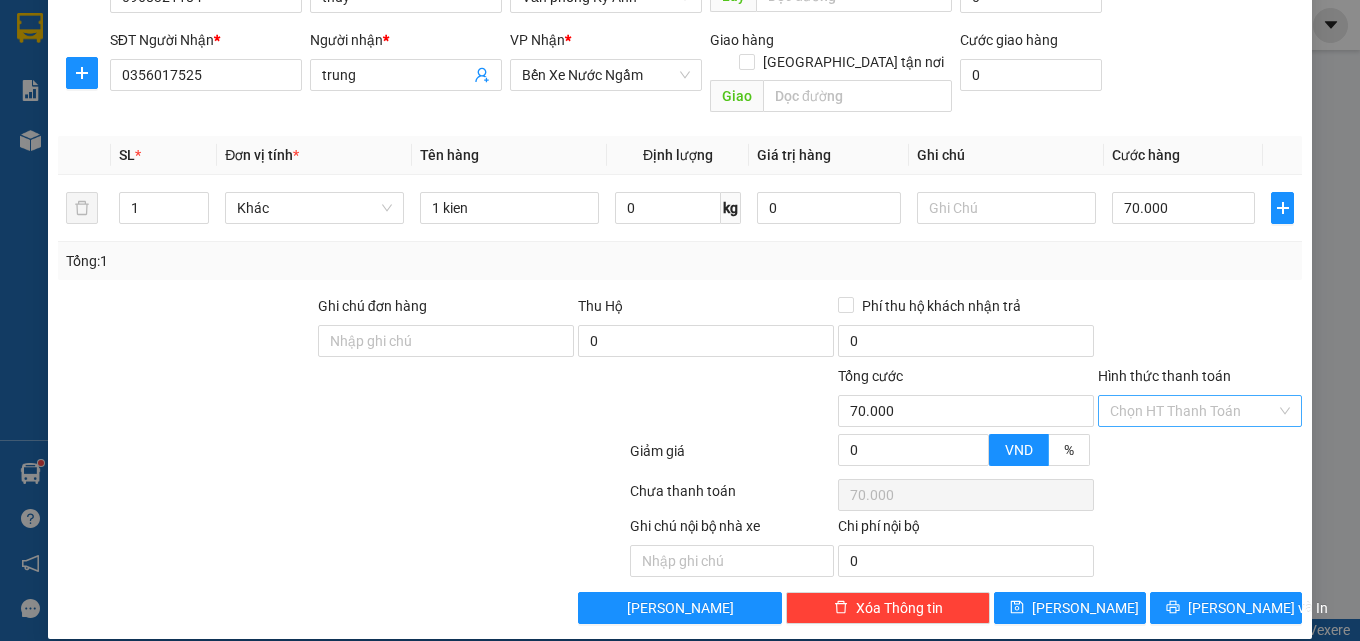 click on "Hình thức thanh toán" at bounding box center (1193, 411) 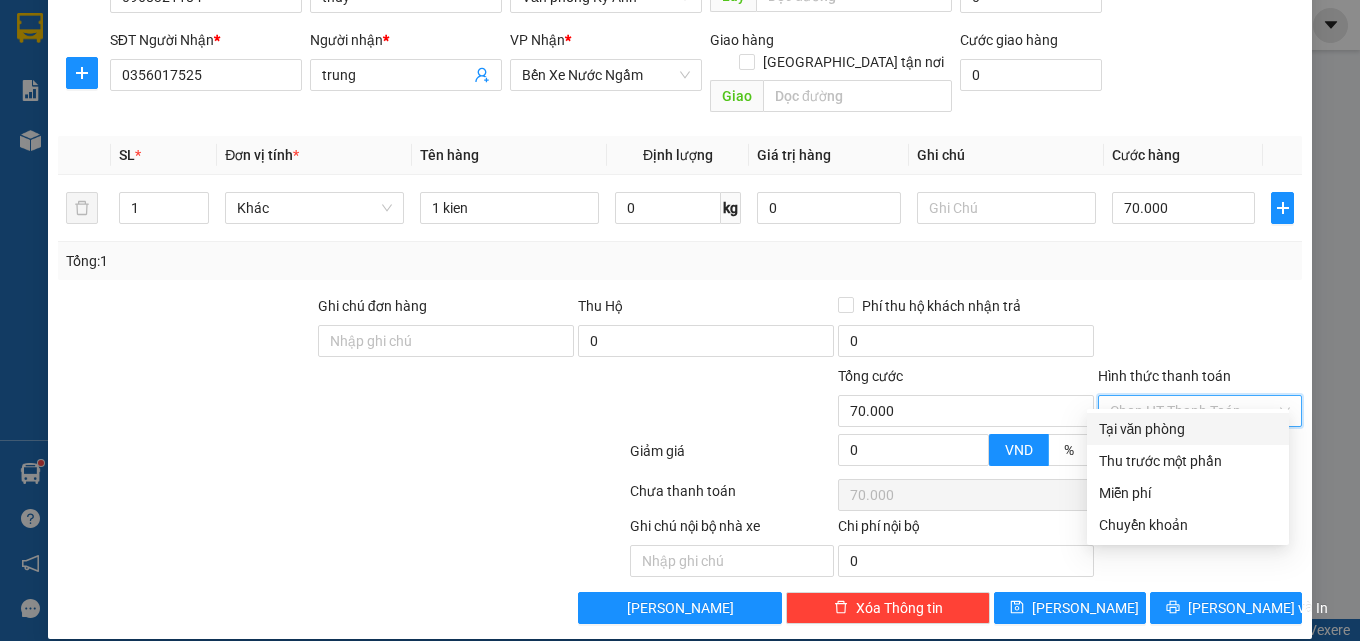 click on "Tại văn phòng" at bounding box center [1188, 429] 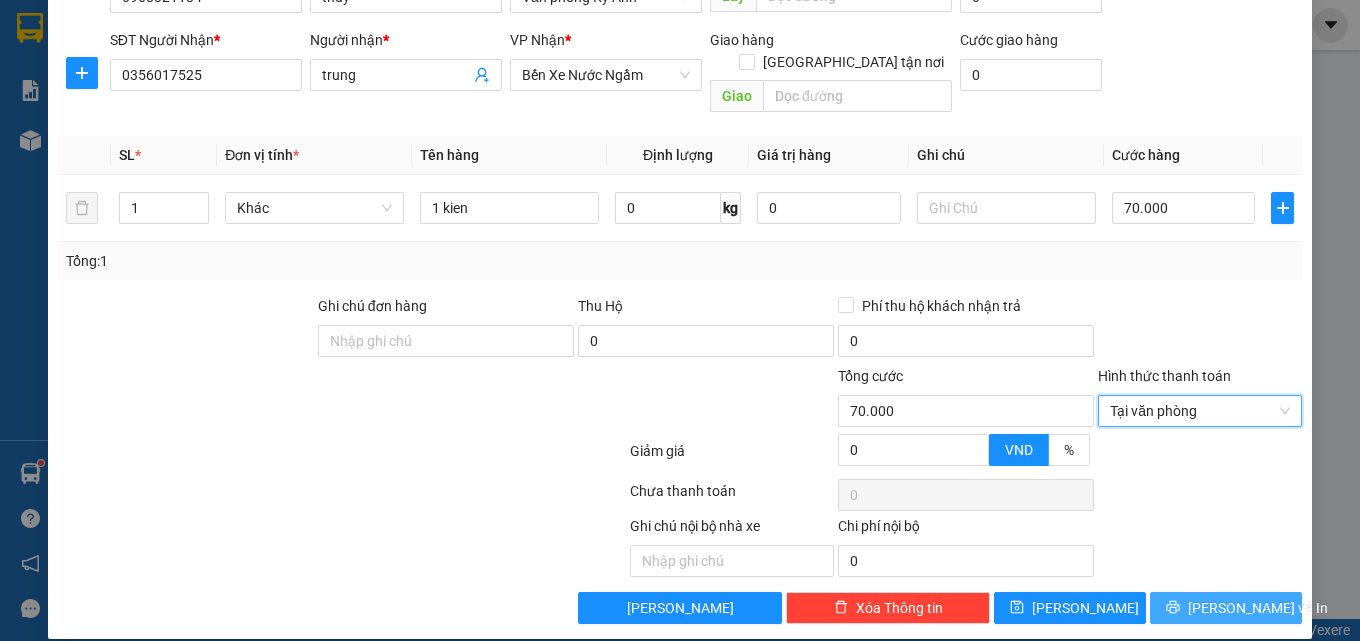 click on "[PERSON_NAME] và In" at bounding box center (1258, 608) 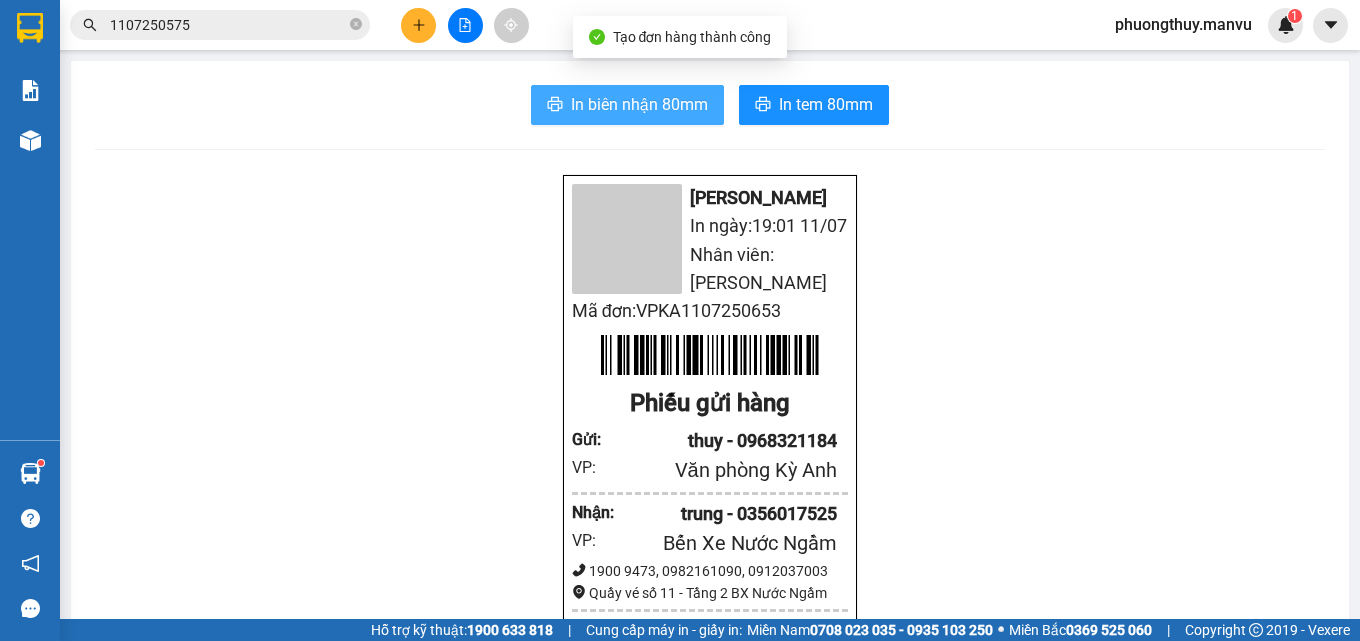click on "In biên nhận 80mm" at bounding box center (639, 104) 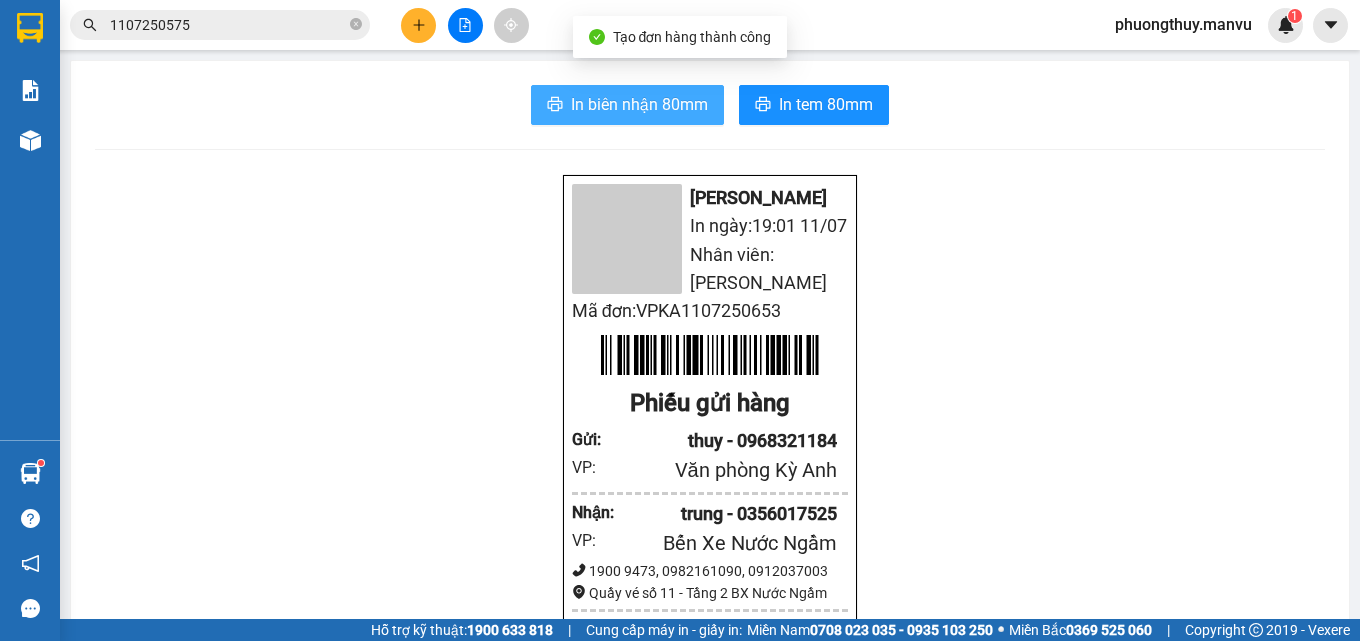 scroll, scrollTop: 0, scrollLeft: 0, axis: both 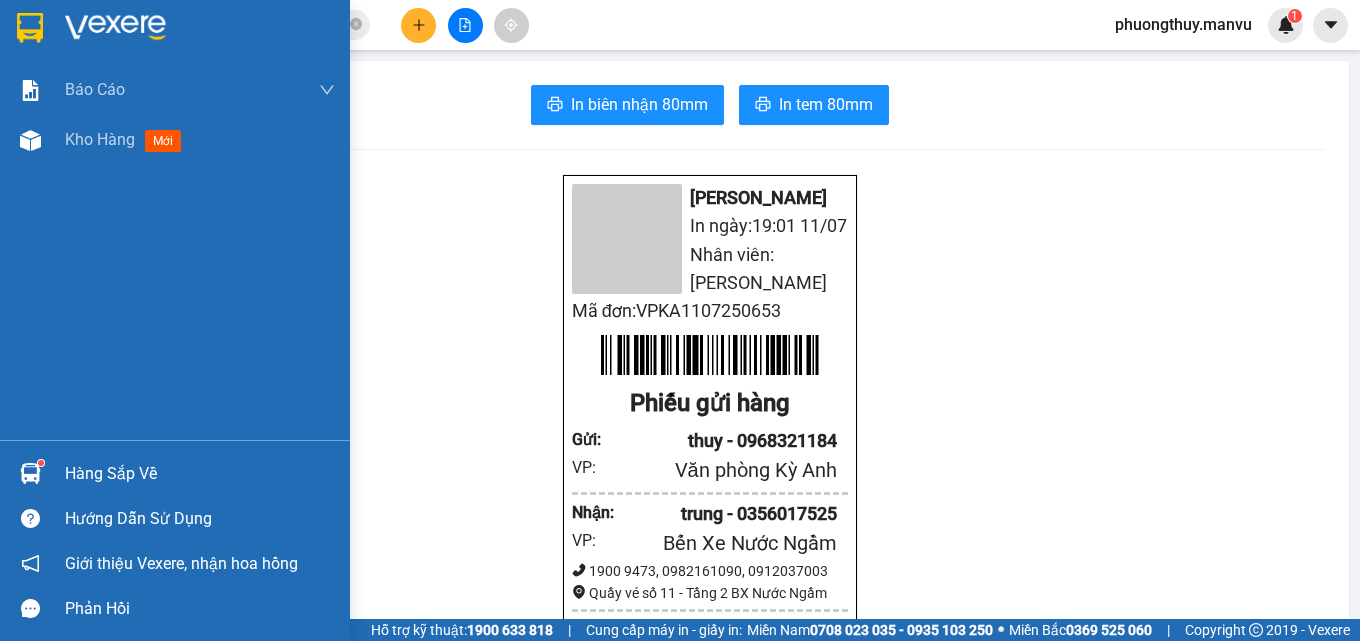 click at bounding box center (30, 28) 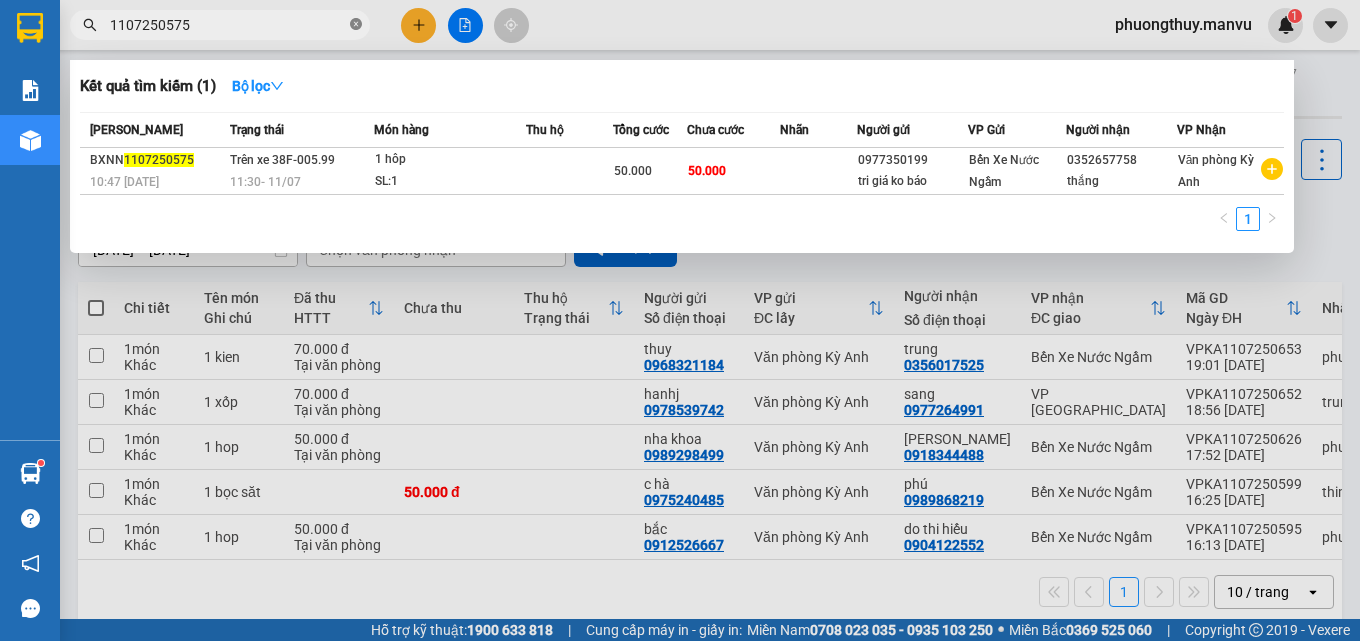 click 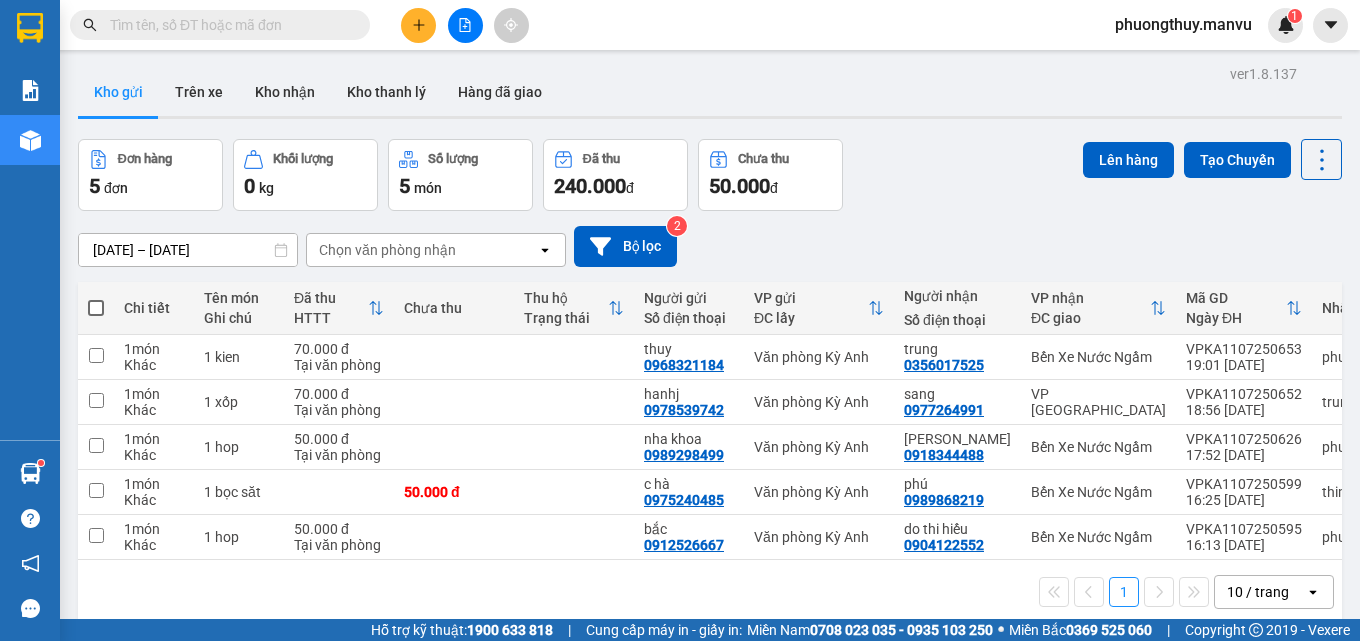 click 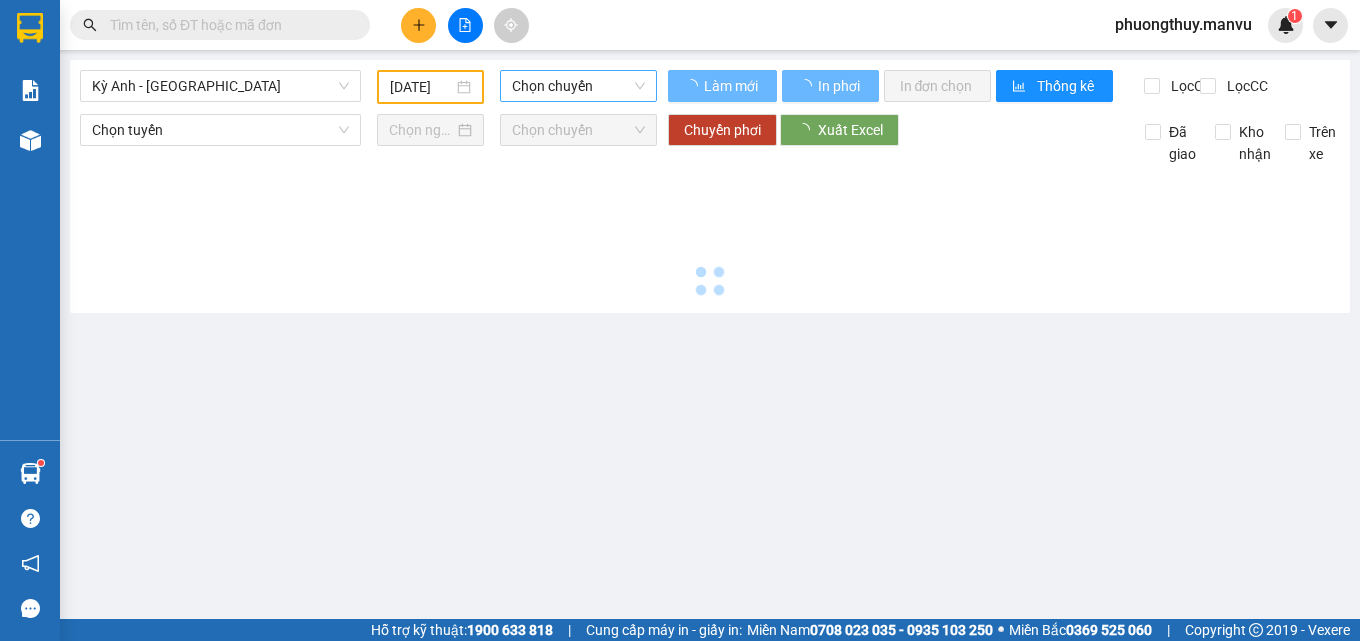 type on "[DATE]" 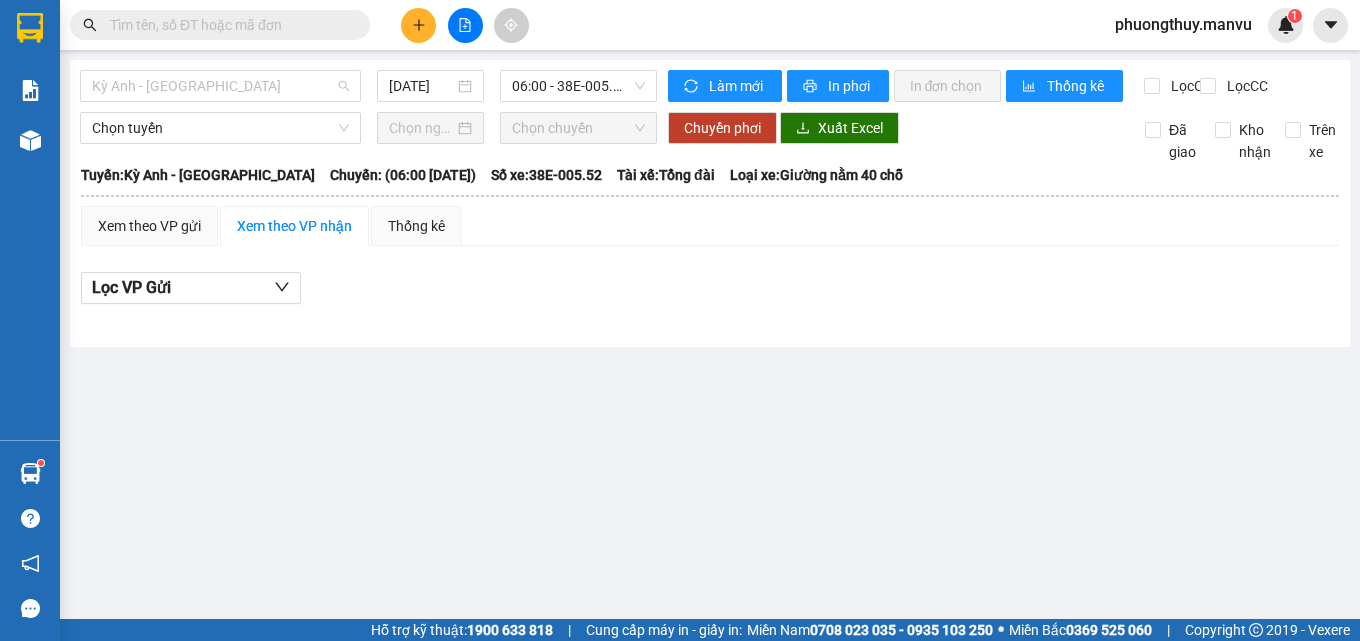 drag, startPoint x: 287, startPoint y: 82, endPoint x: 258, endPoint y: 149, distance: 73.00685 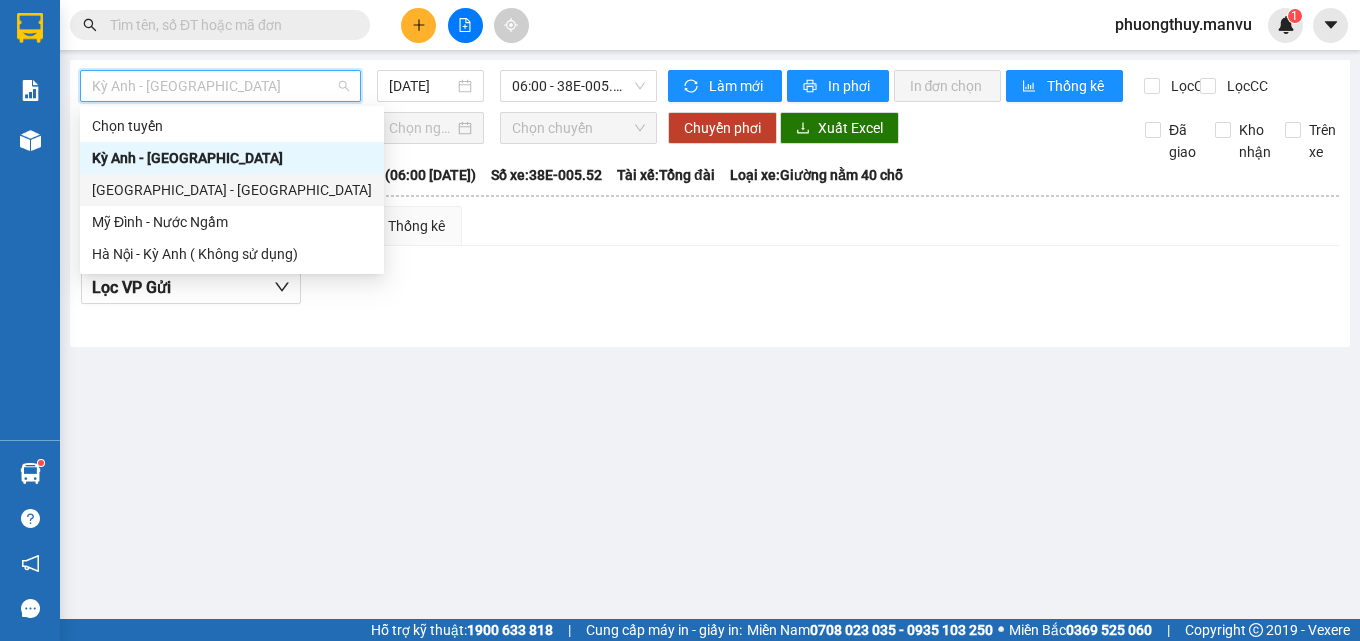 click on "[GEOGRAPHIC_DATA] - [GEOGRAPHIC_DATA]" at bounding box center (232, 190) 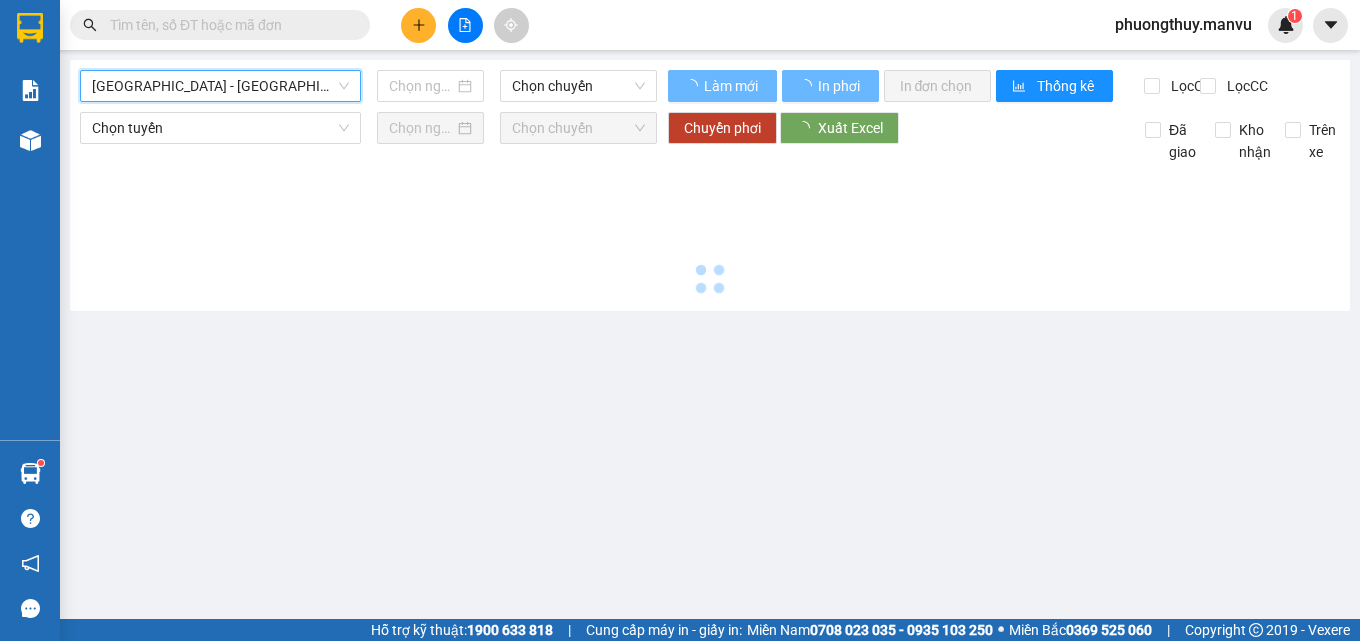 type on "[DATE]" 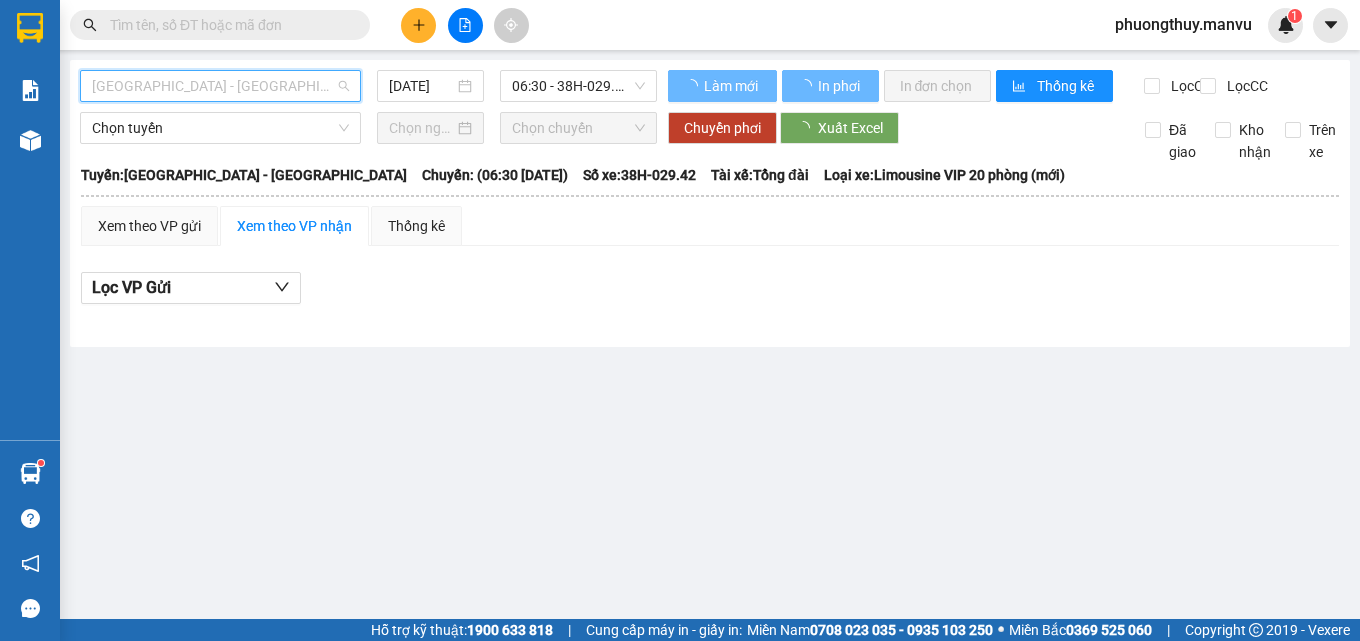 click on "[GEOGRAPHIC_DATA] - [GEOGRAPHIC_DATA]" at bounding box center [220, 86] 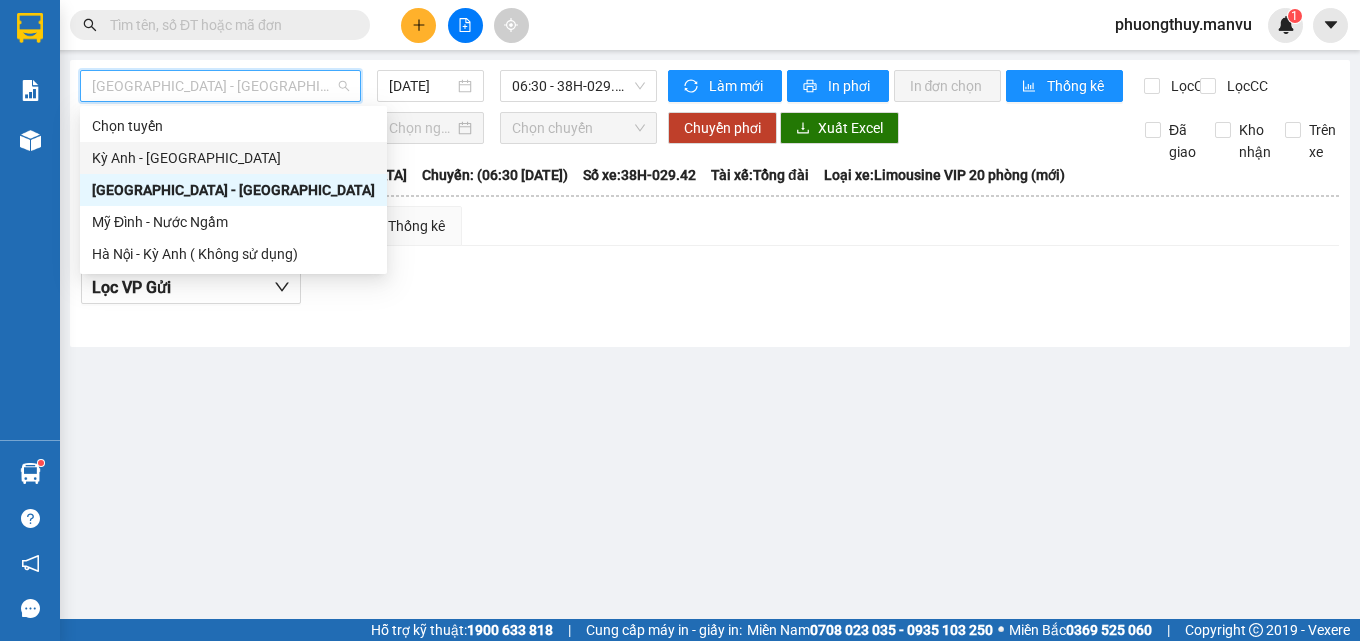 click on "Kỳ Anh - [GEOGRAPHIC_DATA]" at bounding box center (233, 158) 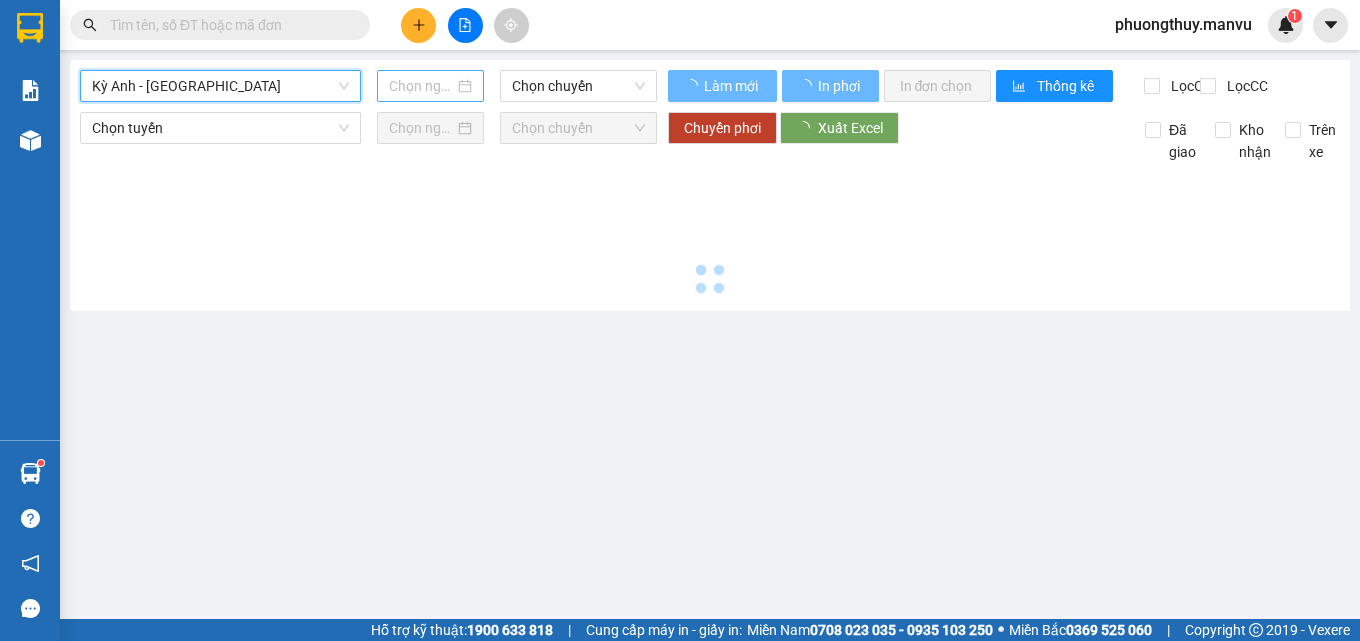type on "[DATE]" 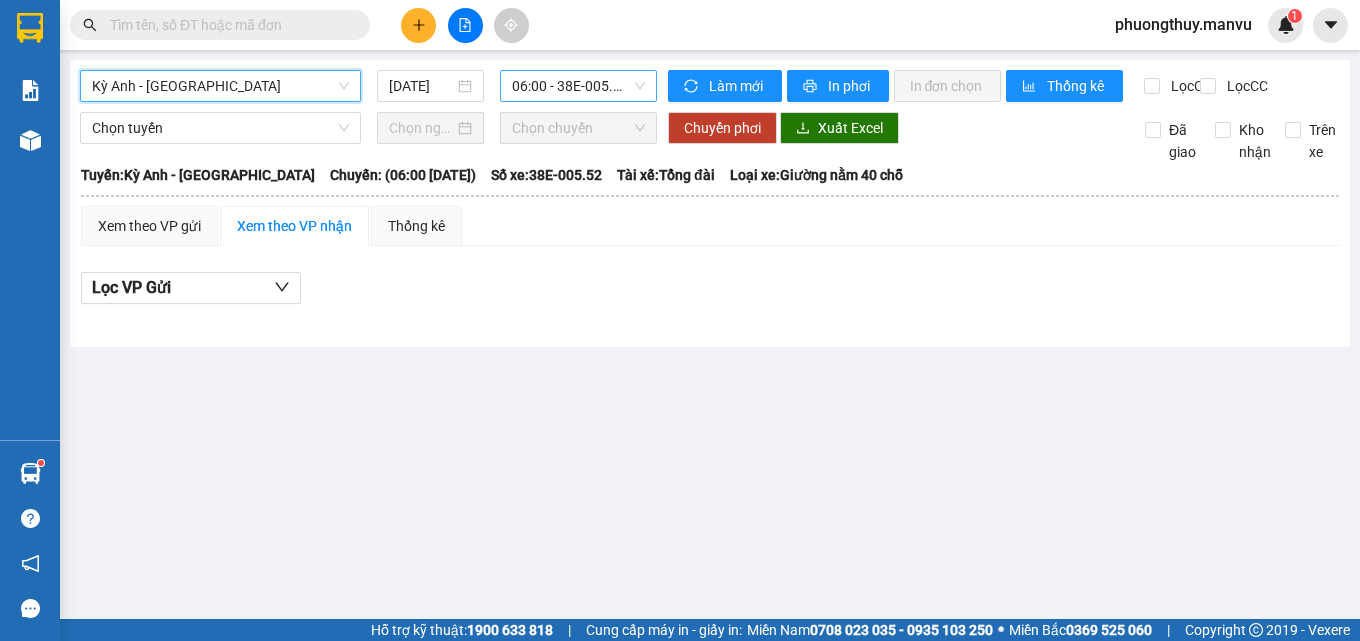 click on "06:00     - 38E-005.52" at bounding box center [578, 86] 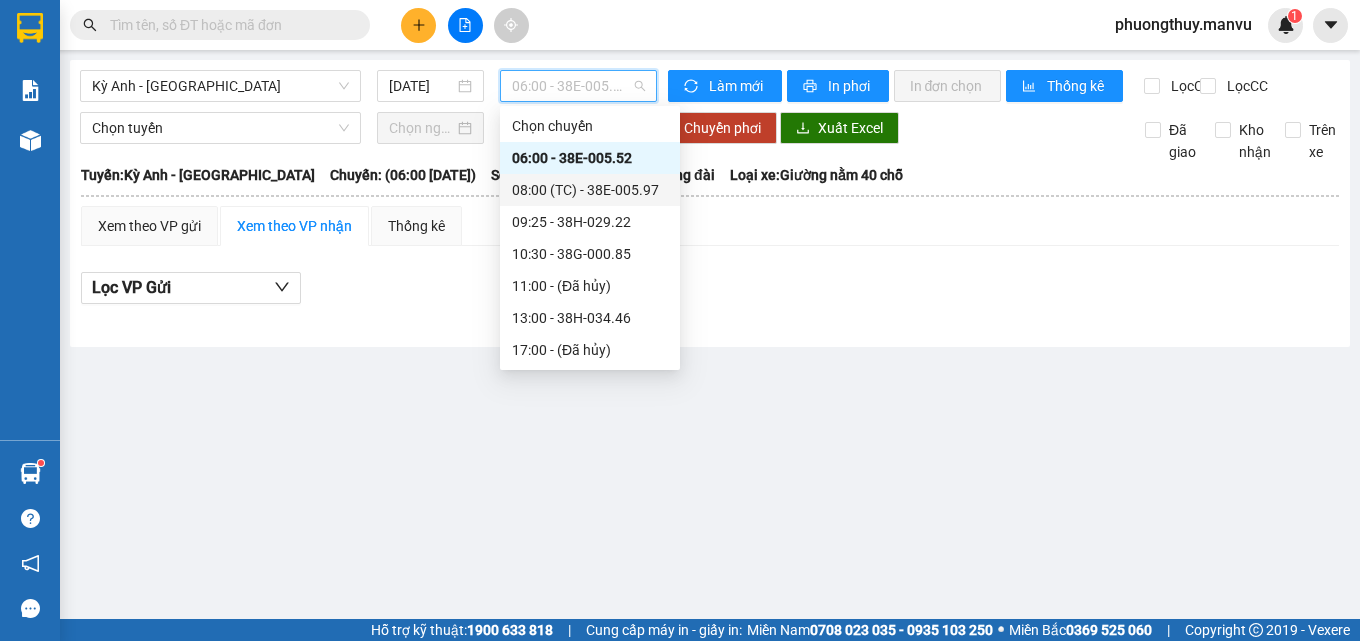 click on "08:00   (TC)   - 38E-005.97" at bounding box center (590, 190) 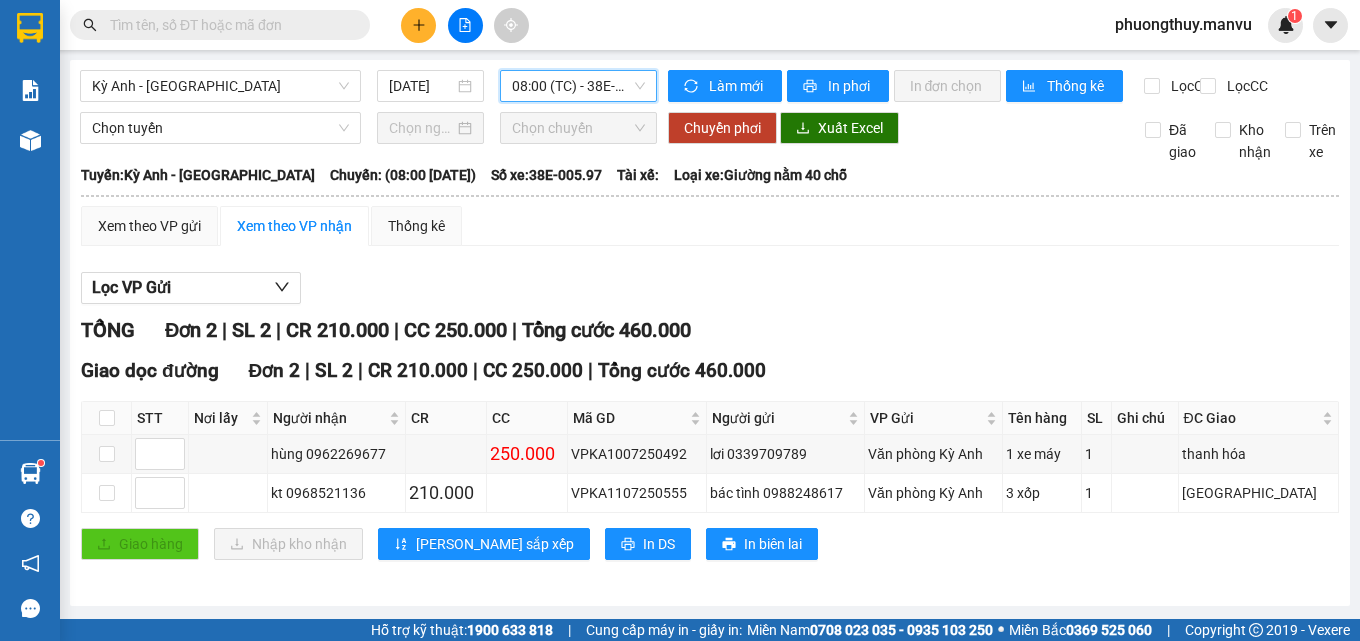 click on "Kỳ Anh - [GEOGRAPHIC_DATA] [DATE] 08:00 08:00   (TC)   - 38E-005.97" at bounding box center (369, 86) 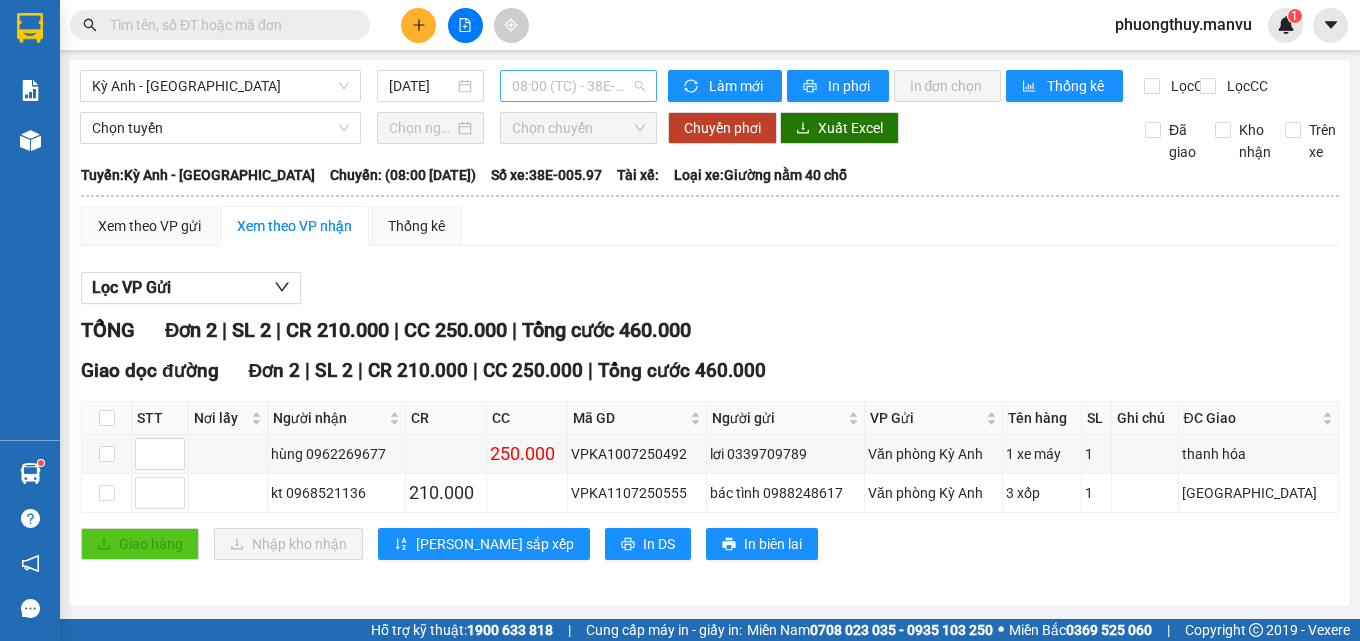 click on "08:00   (TC)   - 38E-005.97" at bounding box center (578, 86) 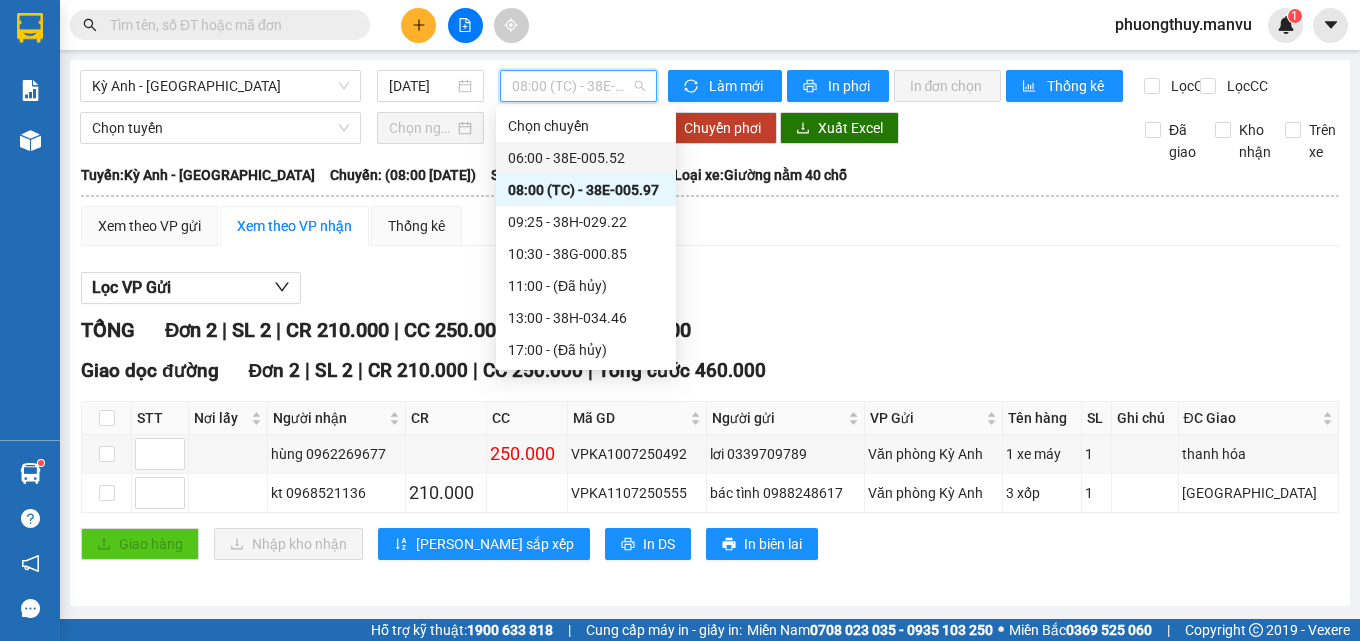 click on "06:00     - 38E-005.52" at bounding box center (586, 158) 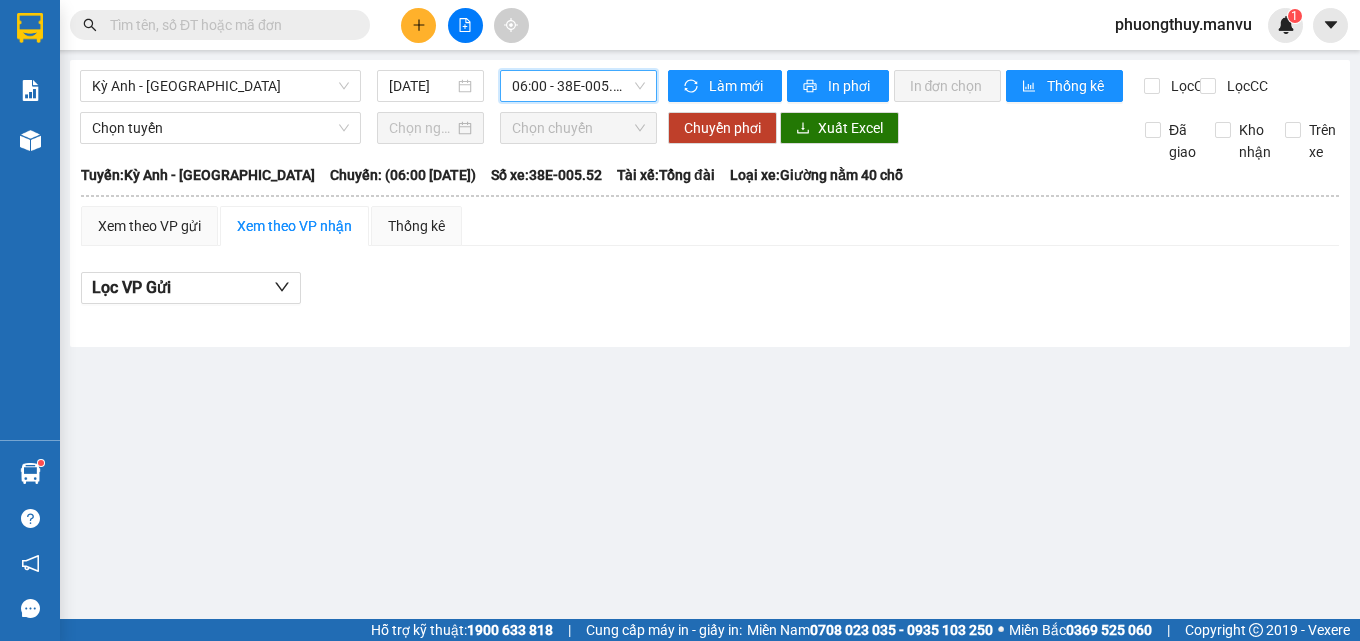 click on "06:00     - 38E-005.52" at bounding box center [578, 86] 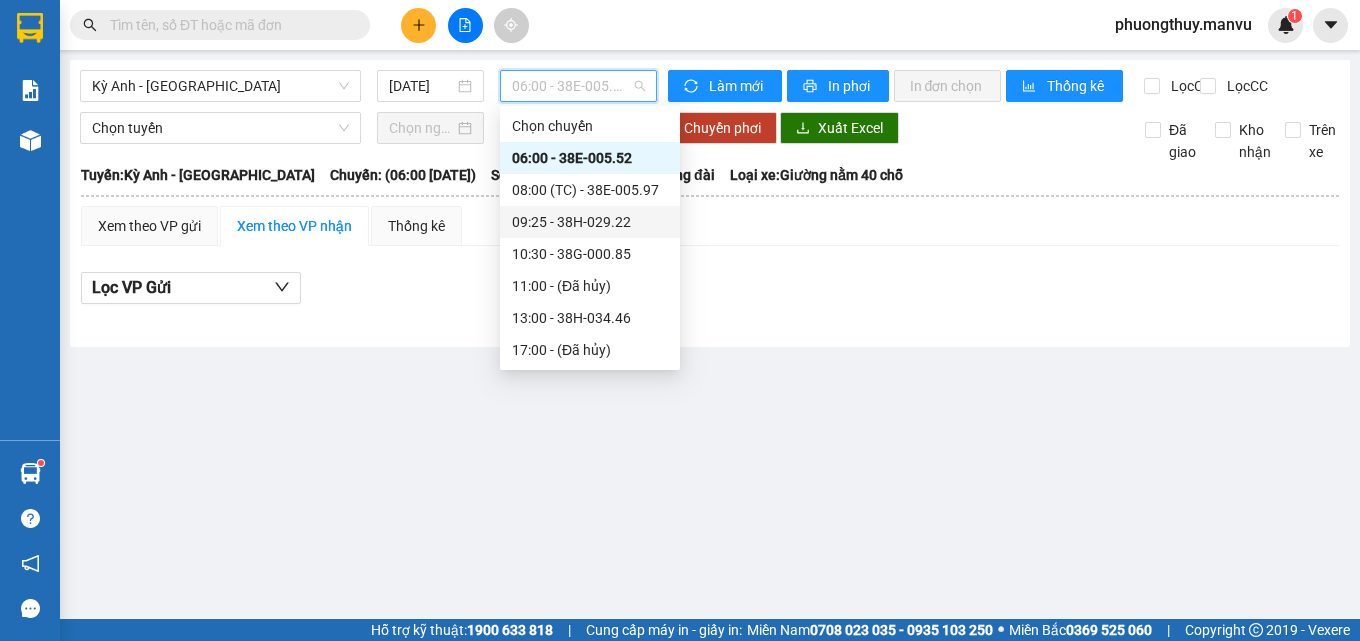click on "09:25     - 38H-029.22" at bounding box center [590, 222] 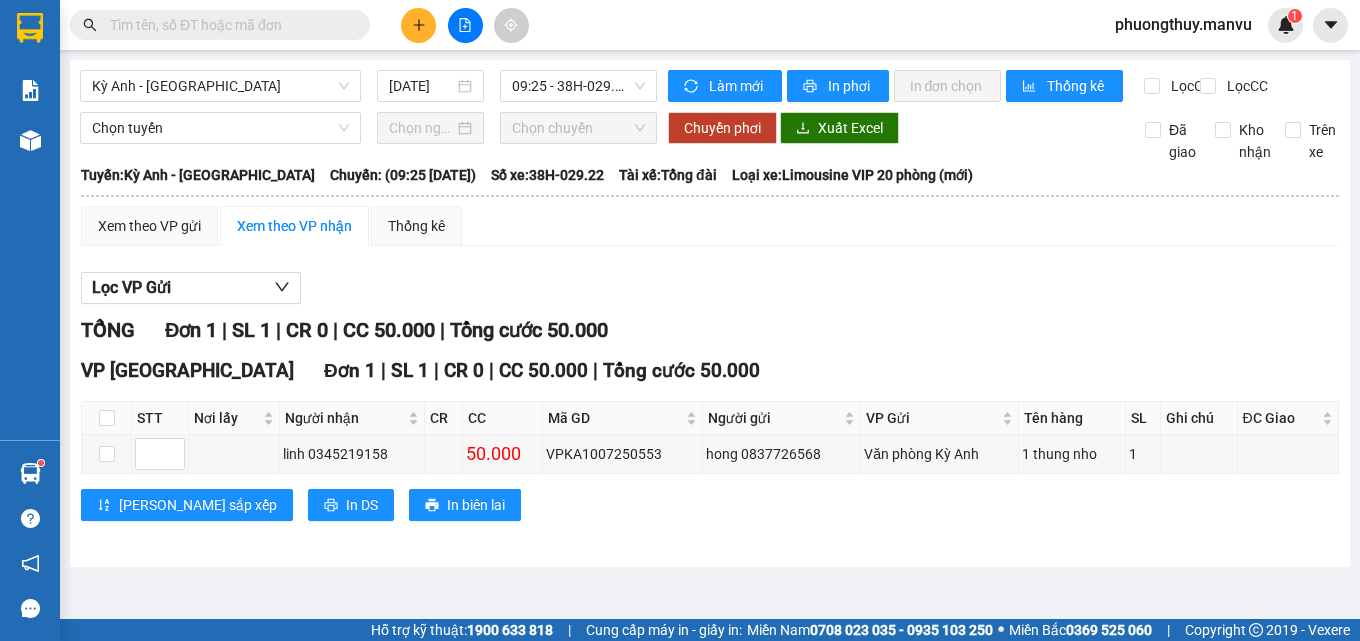 click on "Kỳ Anh - [GEOGRAPHIC_DATA] [DATE] 09:25     - 38H-029.22" at bounding box center [369, 86] 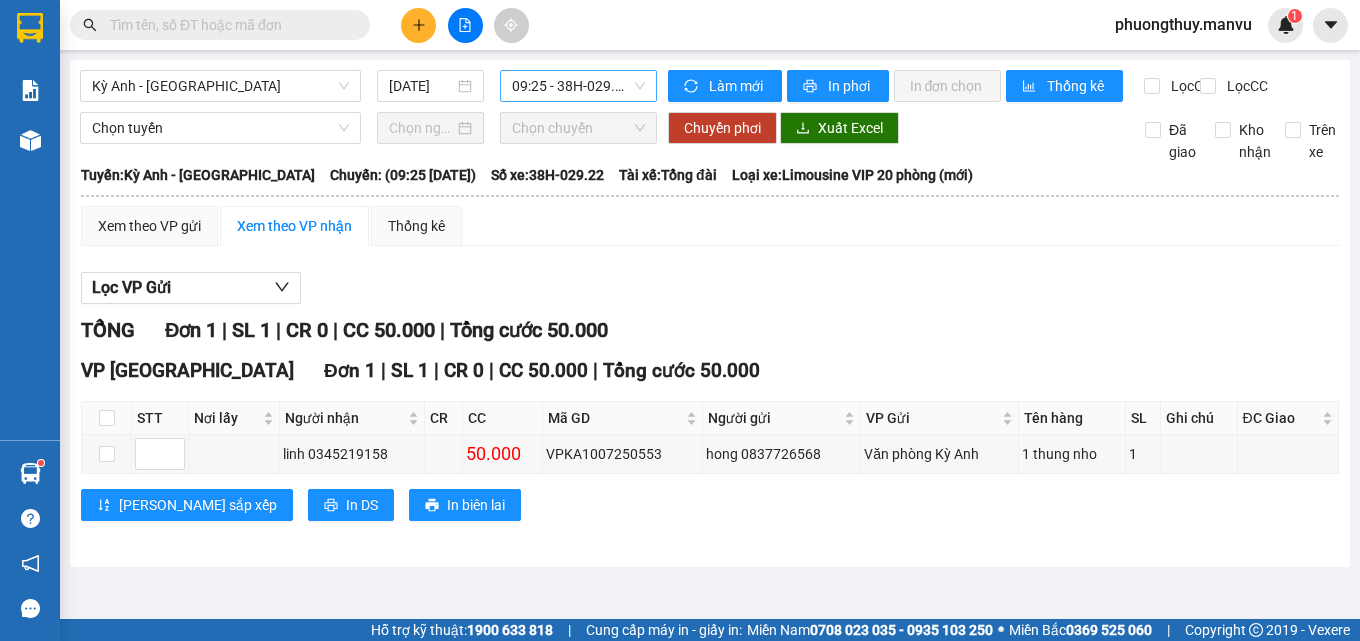 click on "09:25     - 38H-029.22" at bounding box center [578, 86] 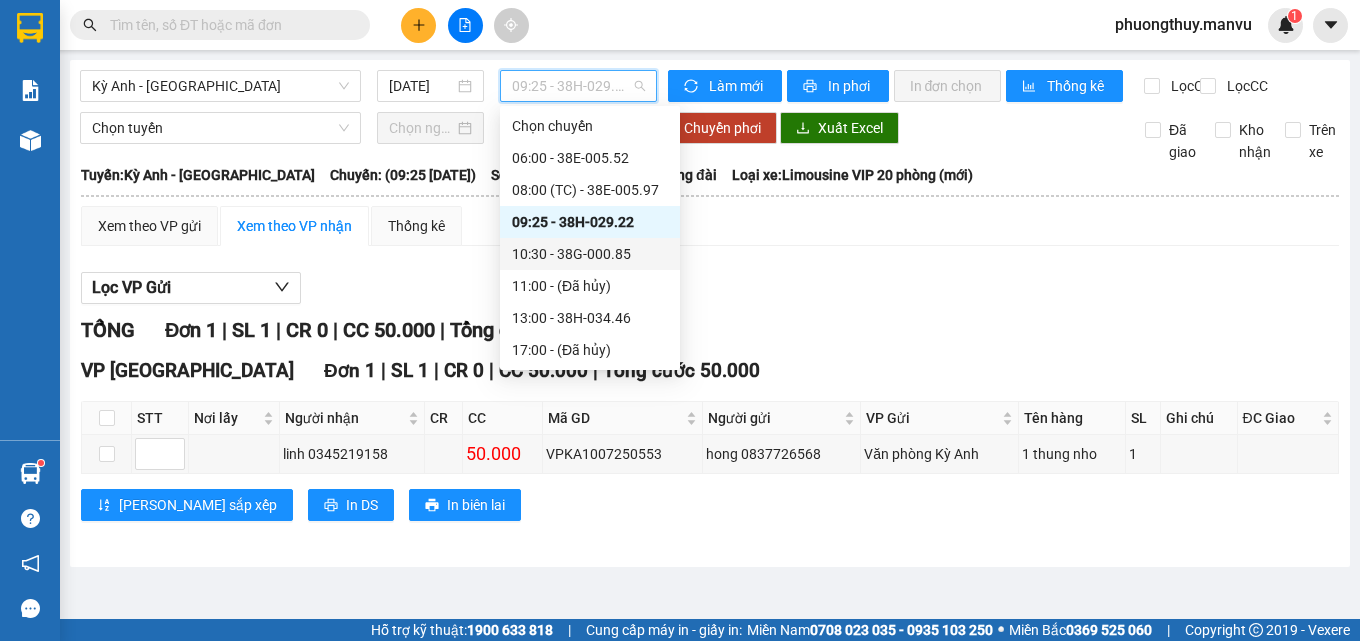 click on "10:30     - 38G-000.85" at bounding box center (590, 254) 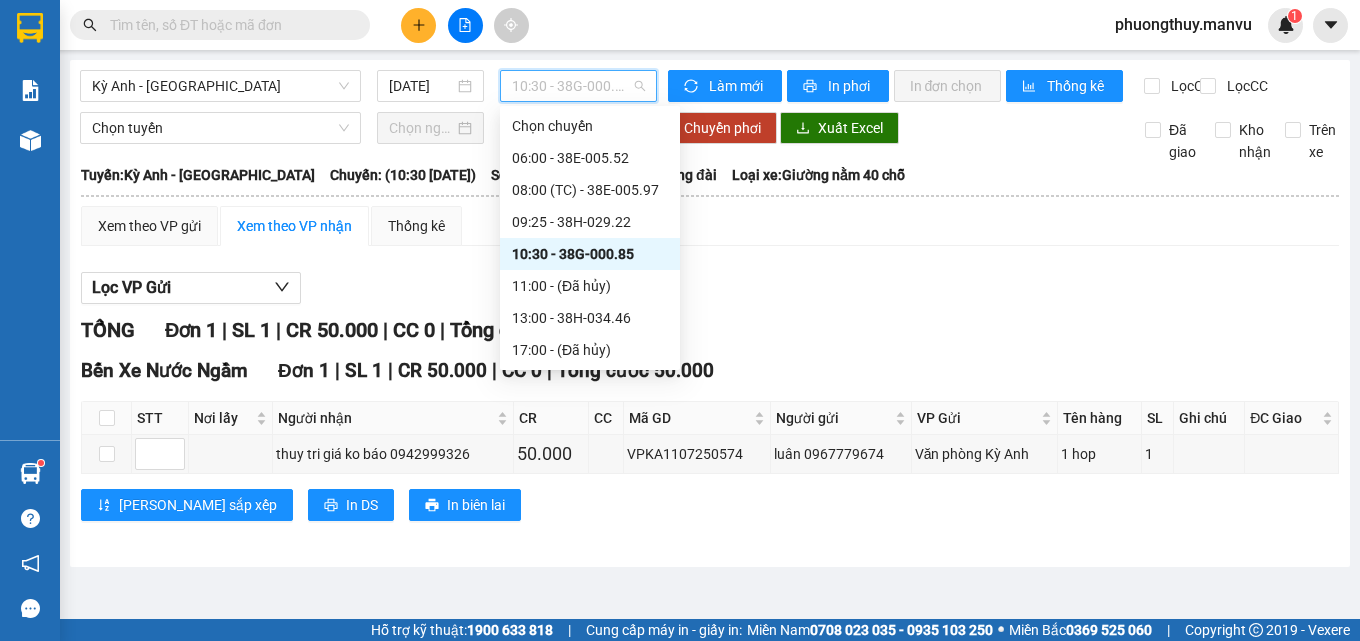click on "10:30     - 38G-000.85" at bounding box center [578, 86] 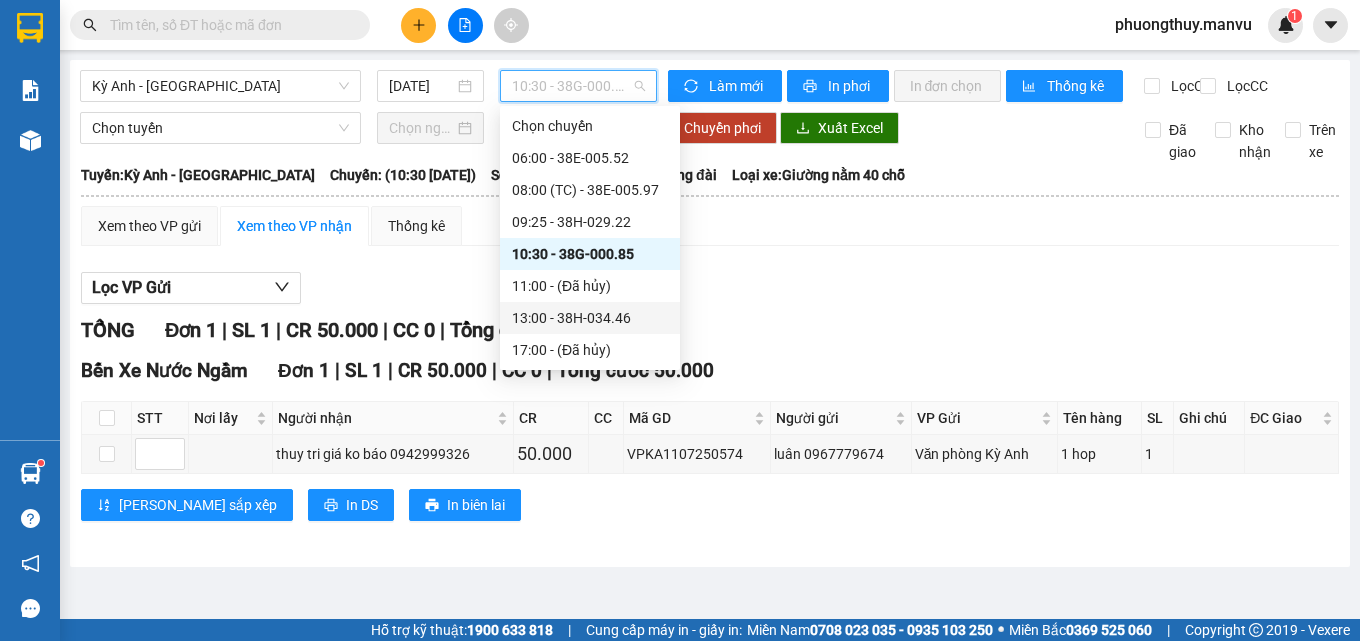 click on "13:00     - 38H-034.46" at bounding box center (590, 318) 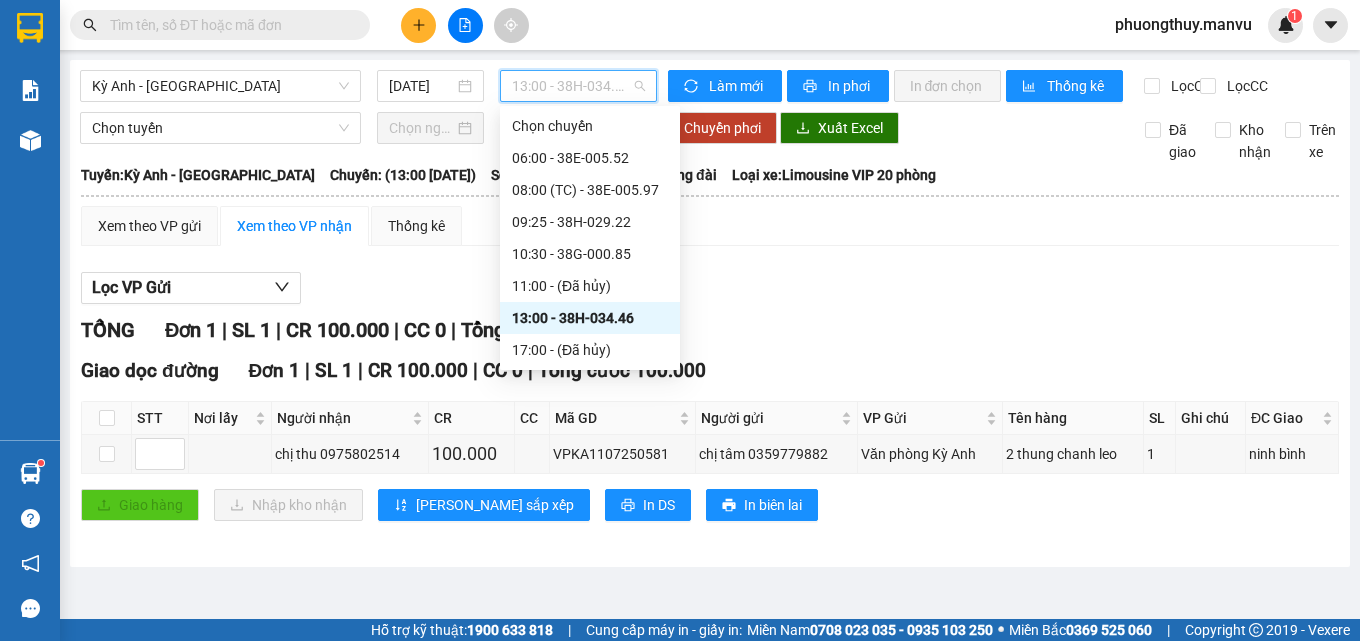 click on "13:00     - 38H-034.46" at bounding box center (578, 86) 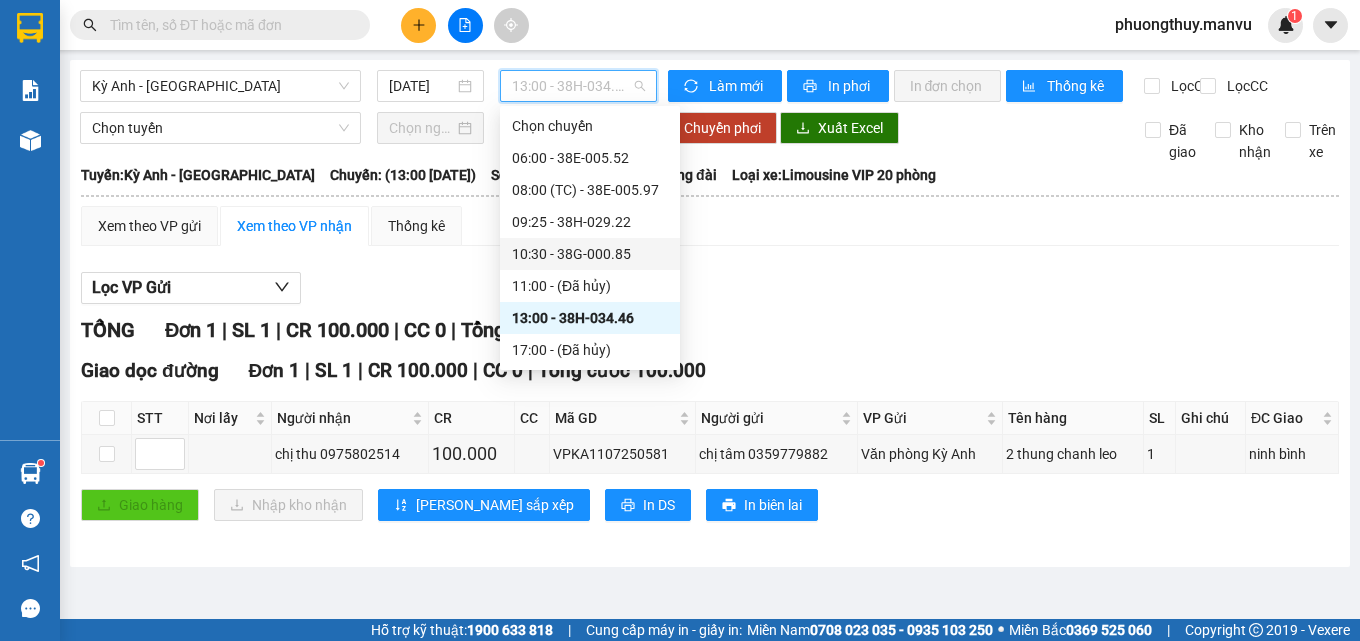 click on "10:30     - 38G-000.85" at bounding box center [590, 254] 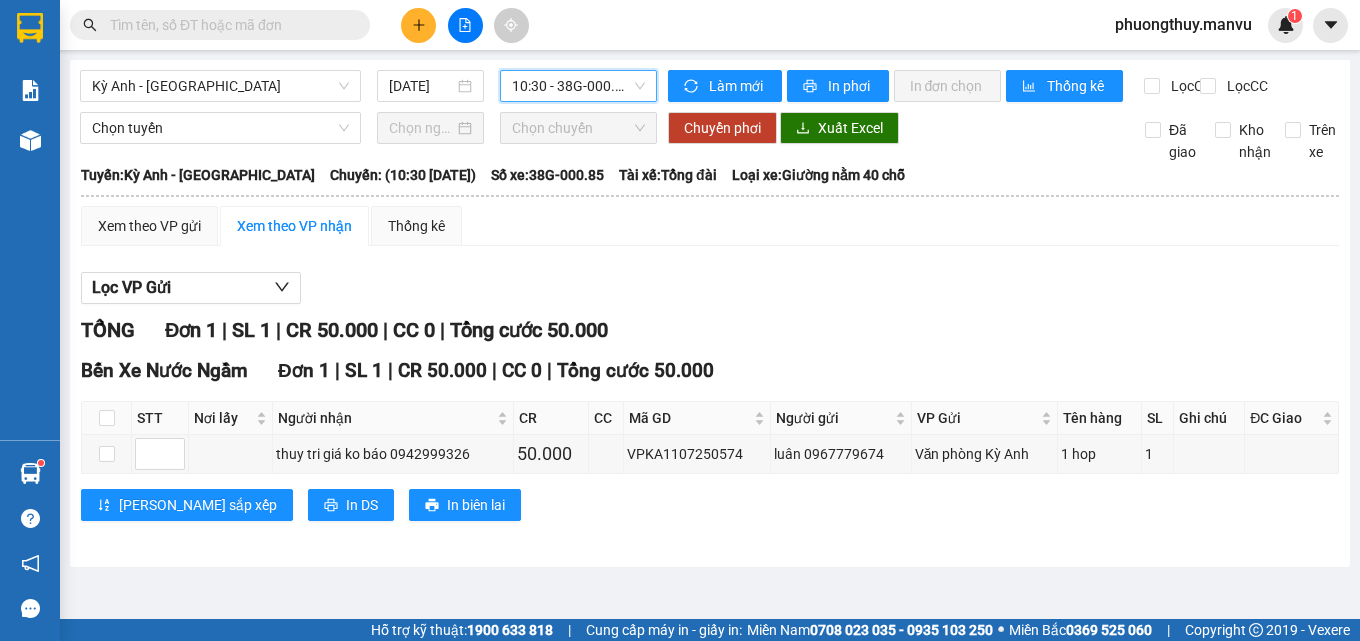click on "10:30     - 38G-000.85" at bounding box center (578, 86) 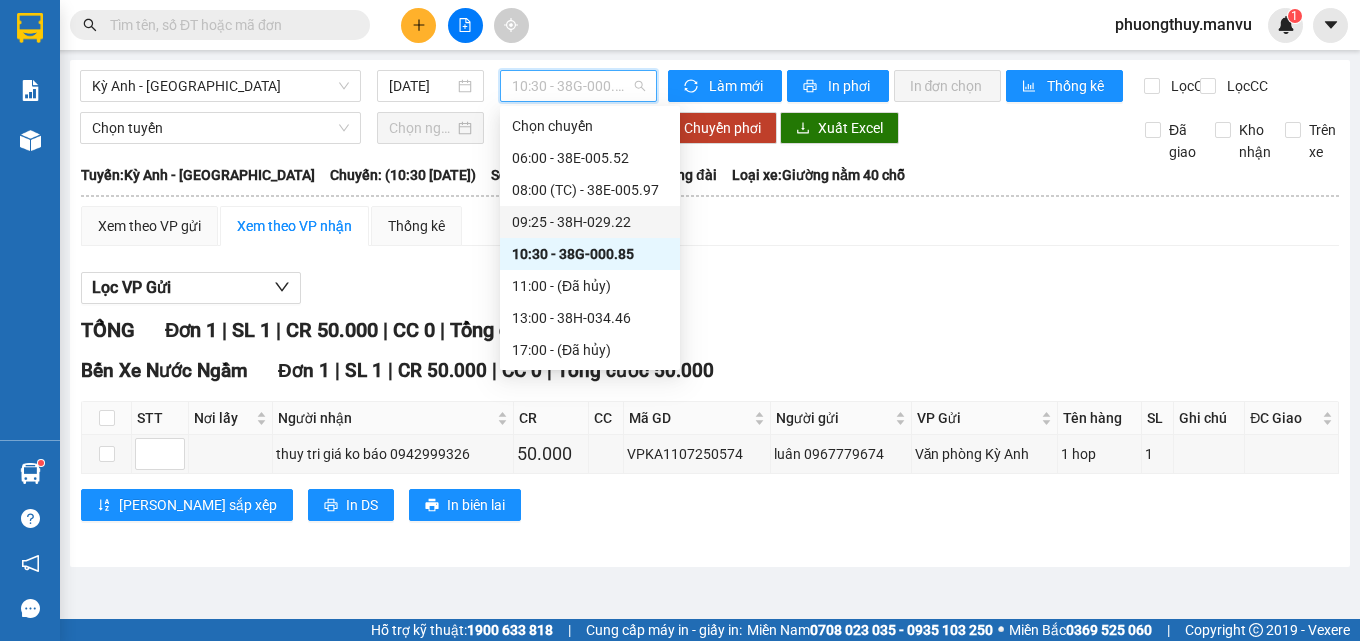 click on "09:25     - 38H-029.22" at bounding box center (590, 222) 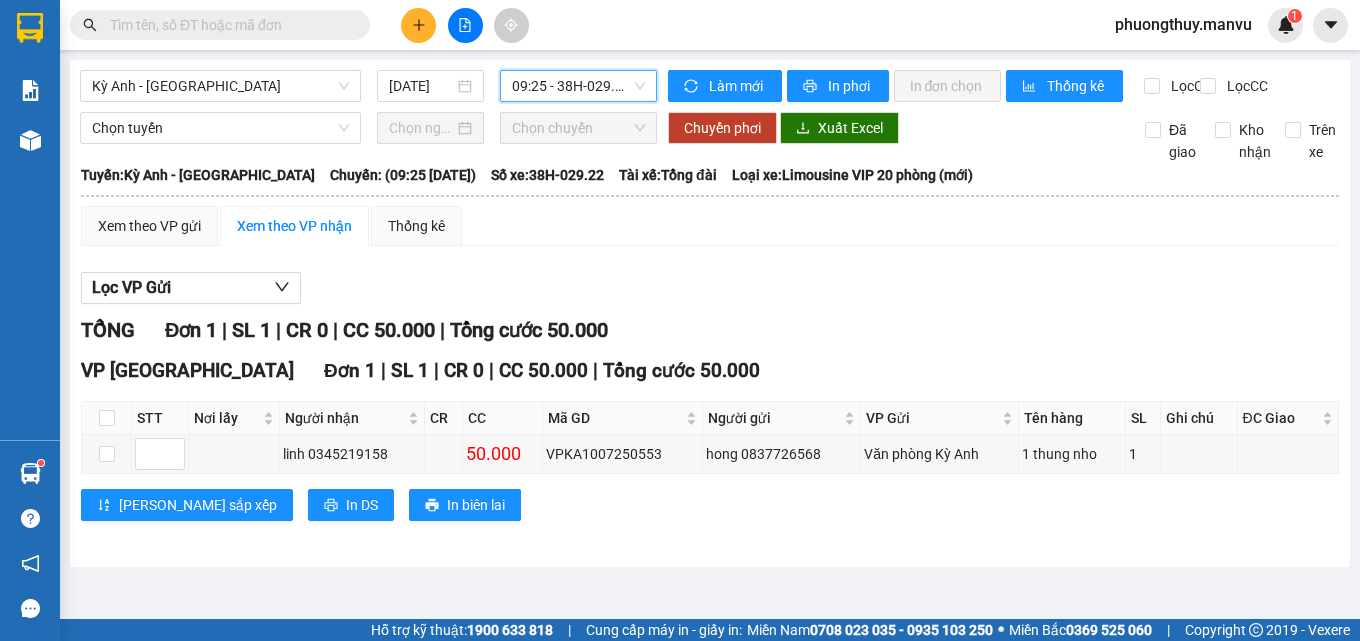 click on "09:25     - 38H-029.22" at bounding box center [578, 86] 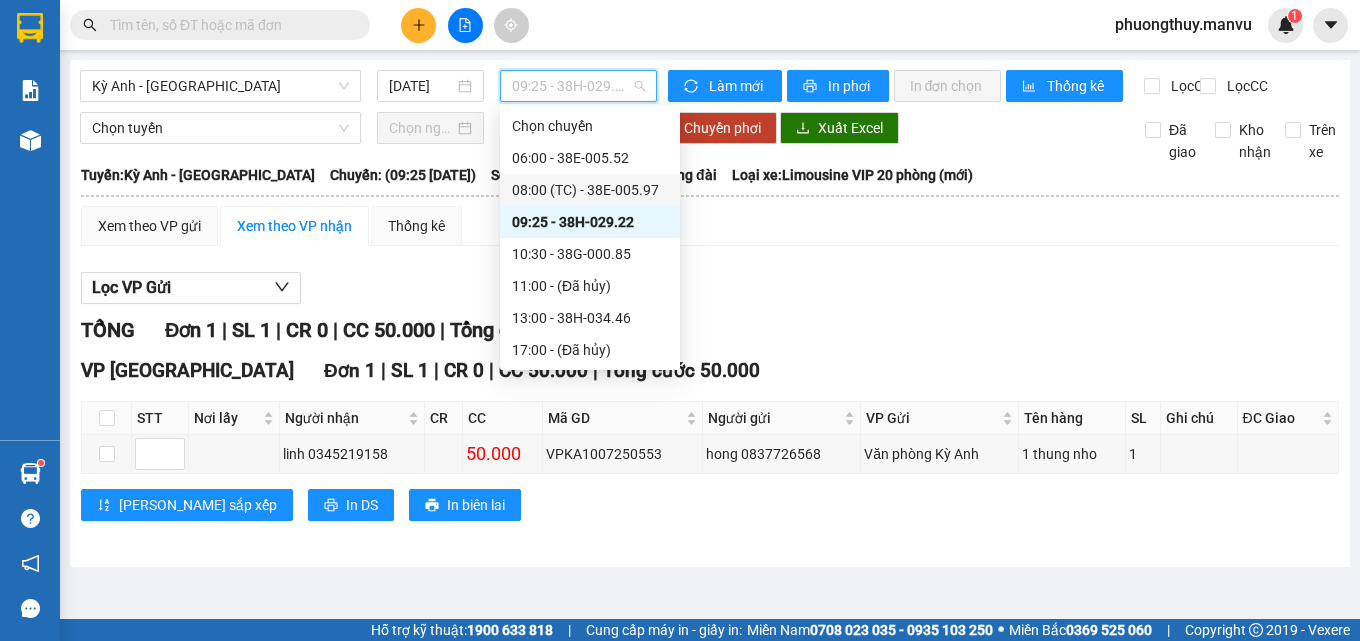 click on "08:00   (TC)   - 38E-005.97" at bounding box center [590, 190] 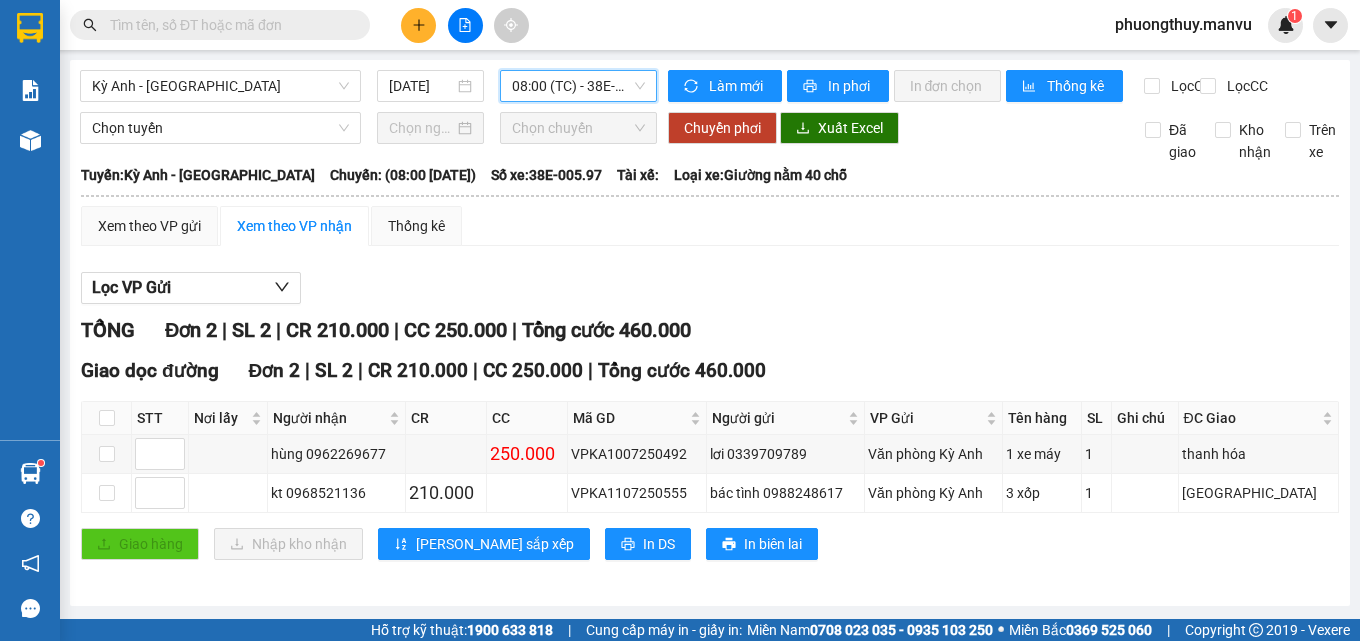 click on "08:00   (TC)   - 38E-005.97" at bounding box center [578, 86] 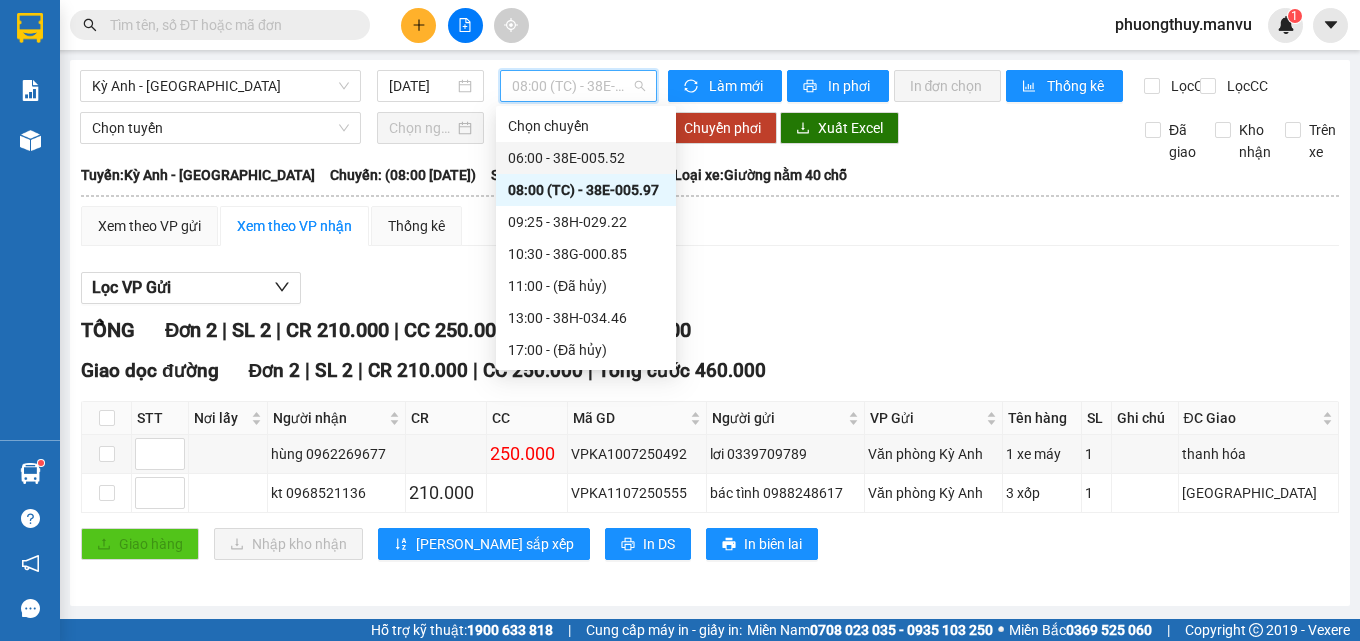 click on "06:00     - 38E-005.52" at bounding box center (586, 158) 